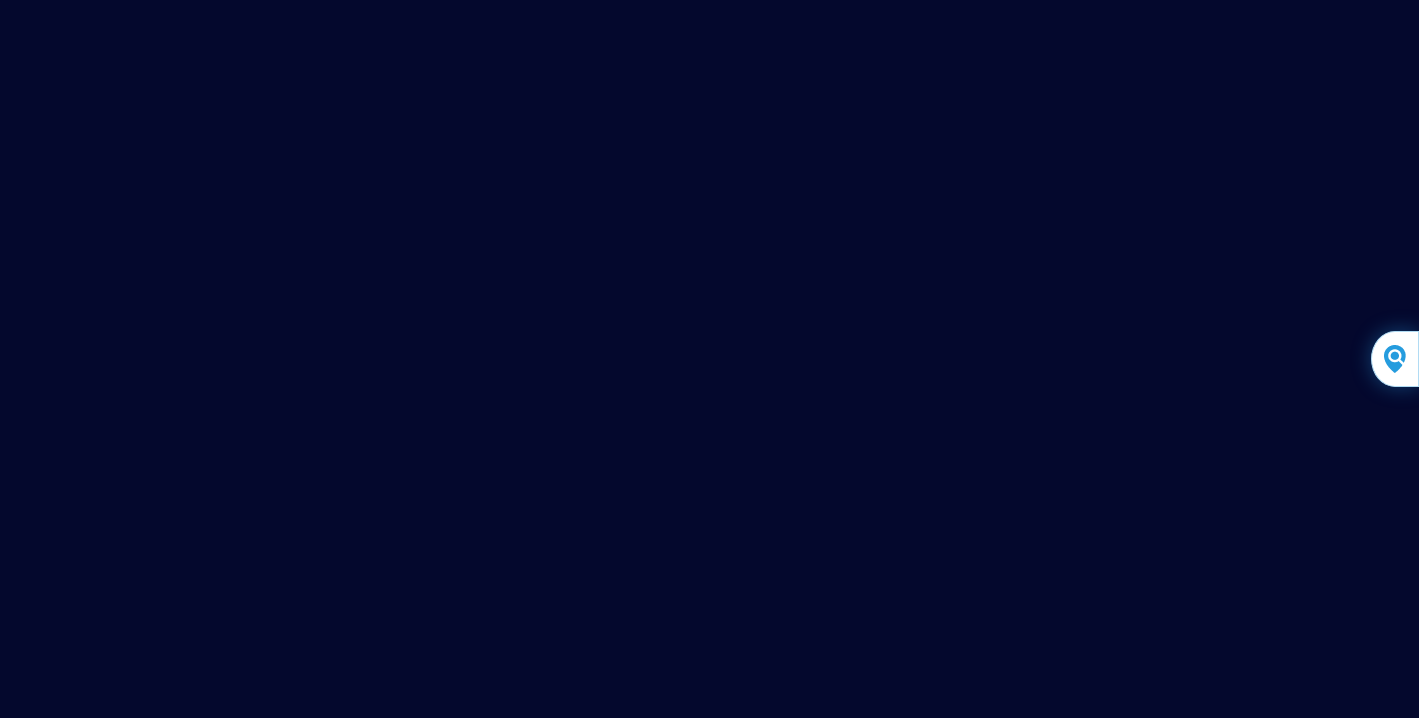 scroll, scrollTop: 0, scrollLeft: 0, axis: both 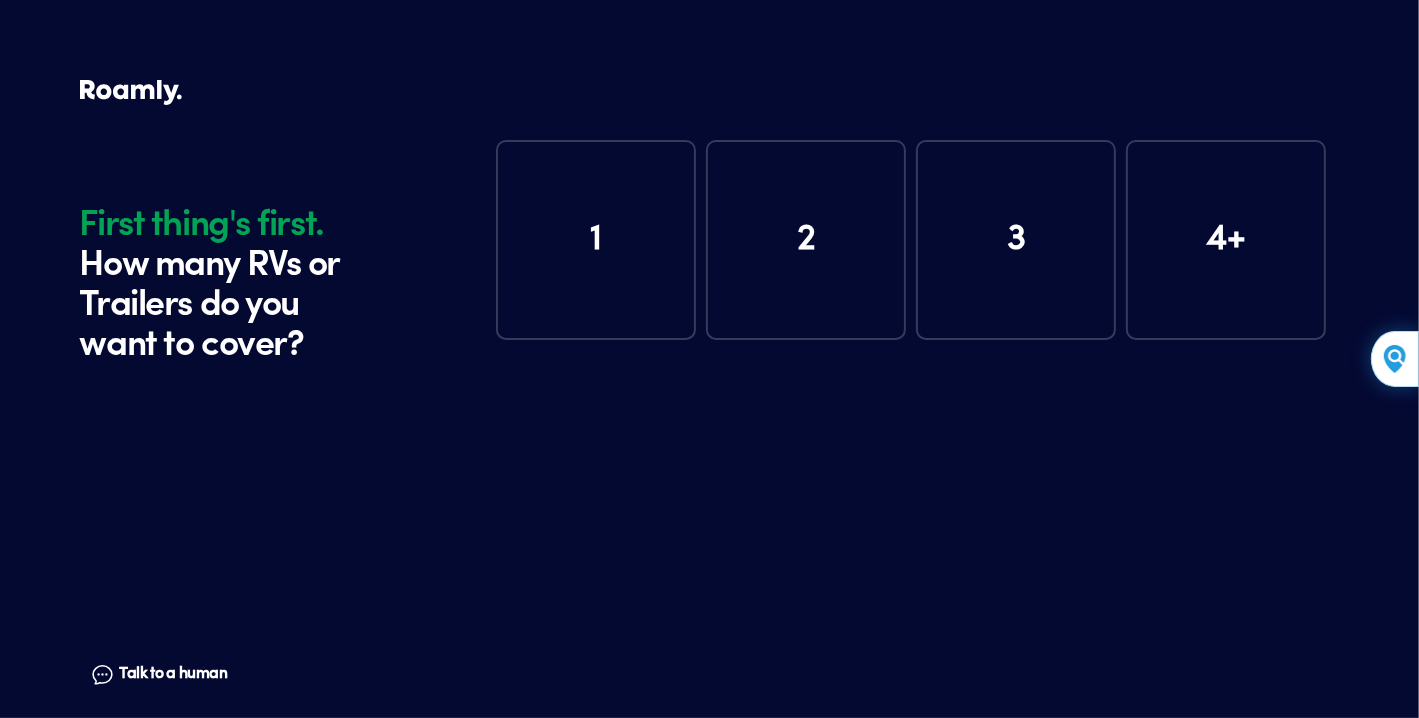click on "1" at bounding box center (596, 240) 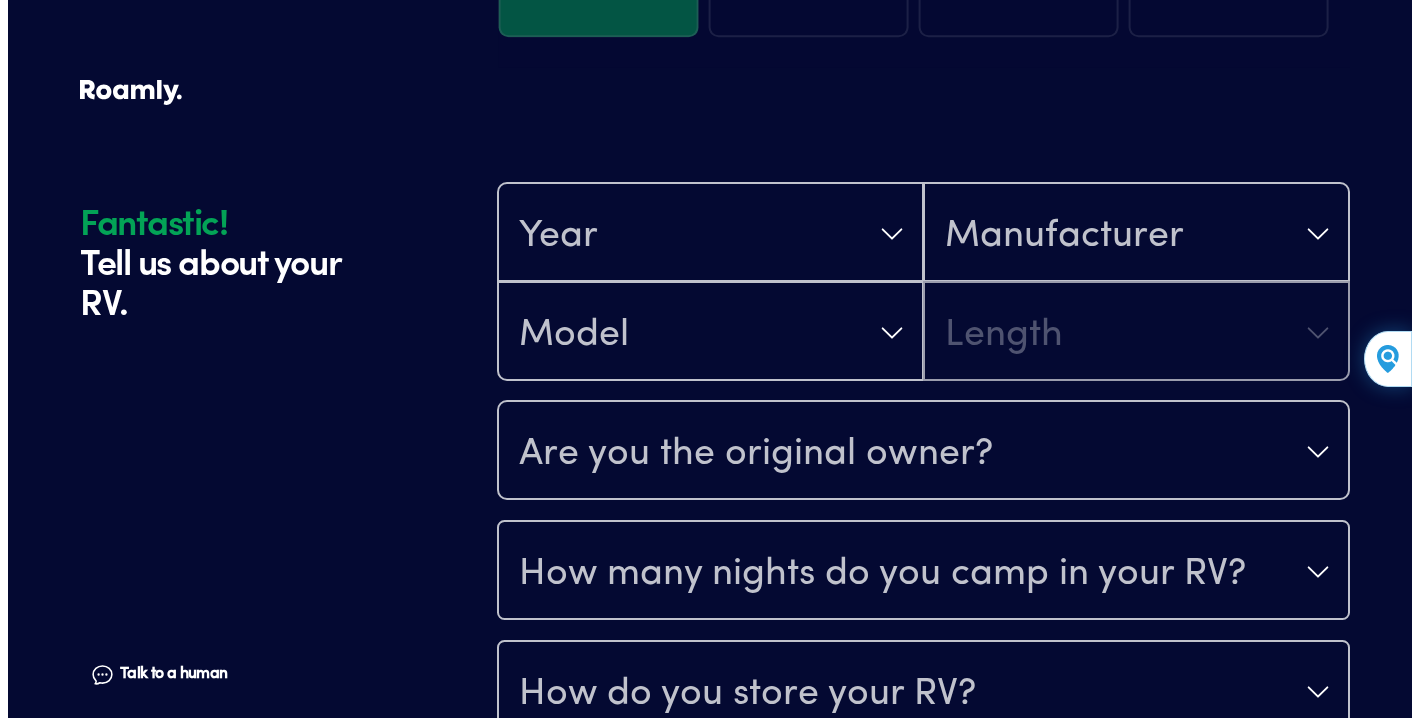scroll, scrollTop: 390, scrollLeft: 0, axis: vertical 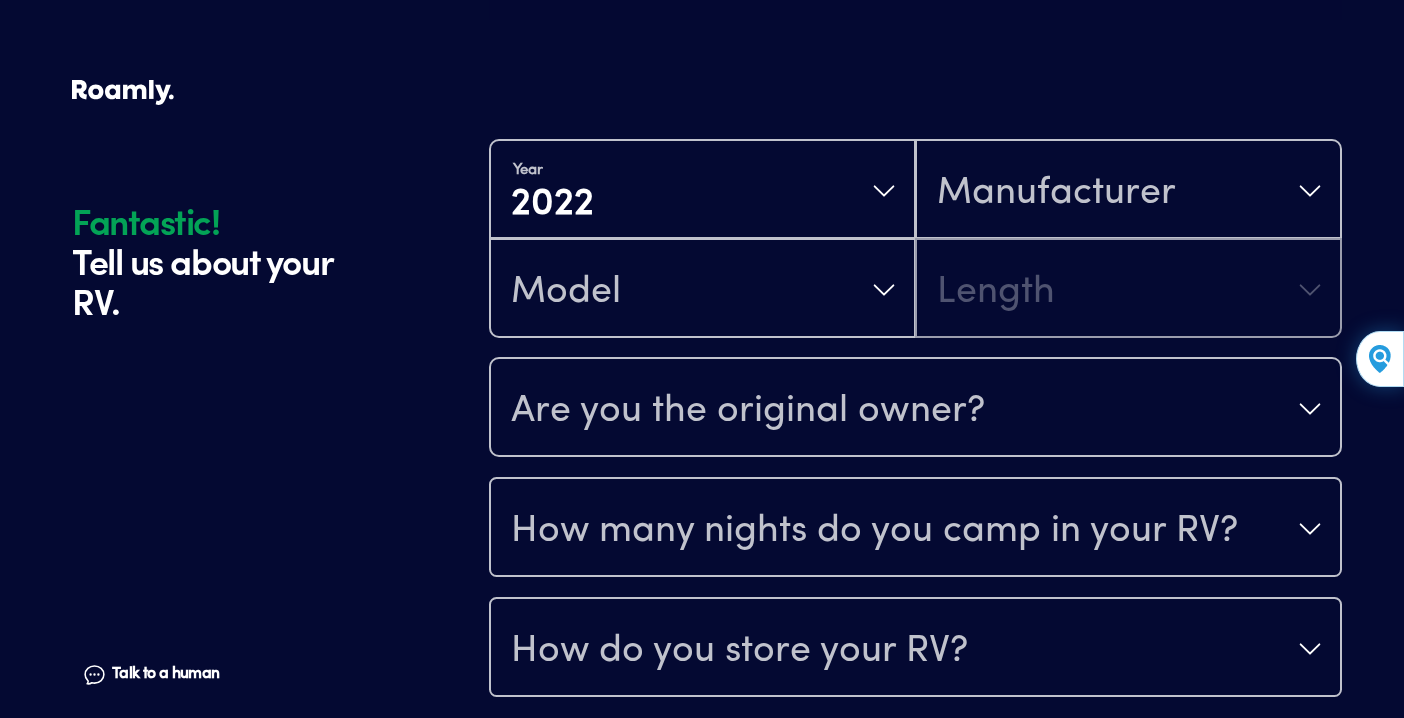 click on "Year 2022 Manufacturer Model Length" at bounding box center (915, 239) 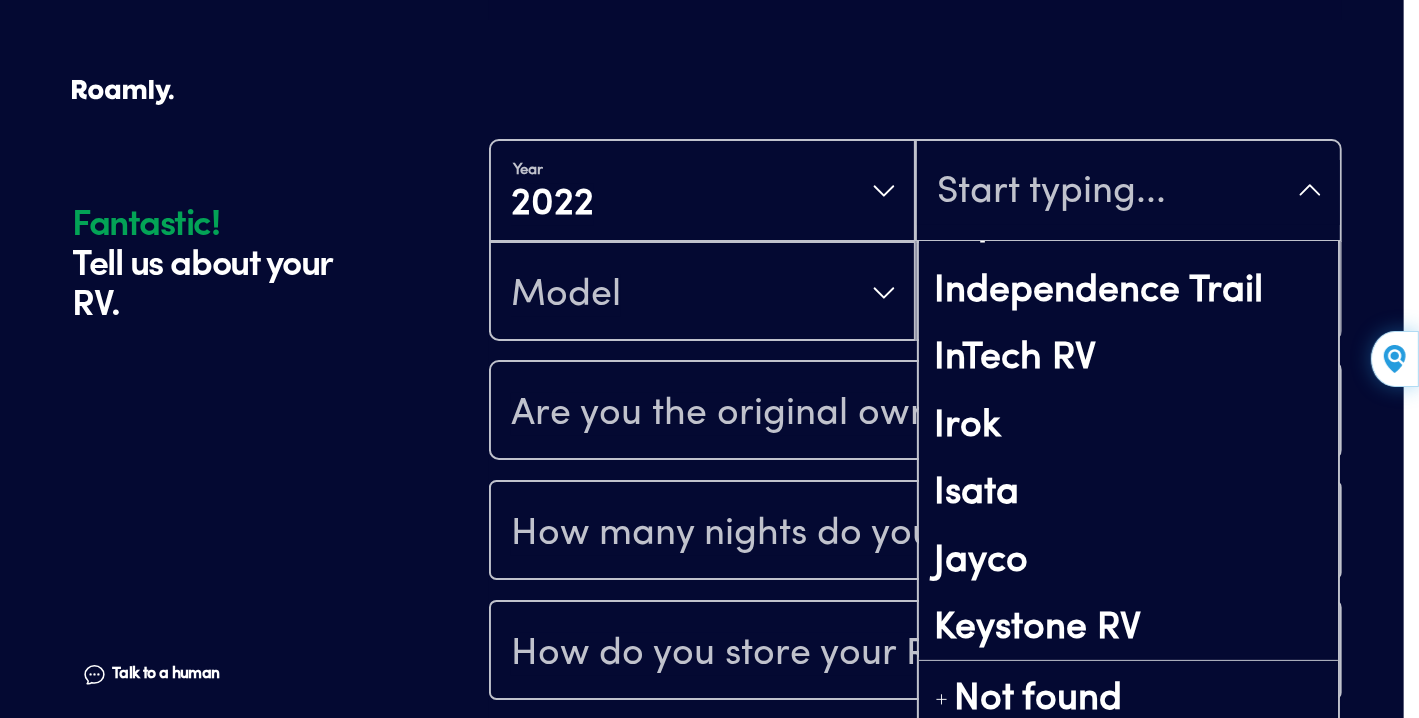 scroll, scrollTop: 7566, scrollLeft: 0, axis: vertical 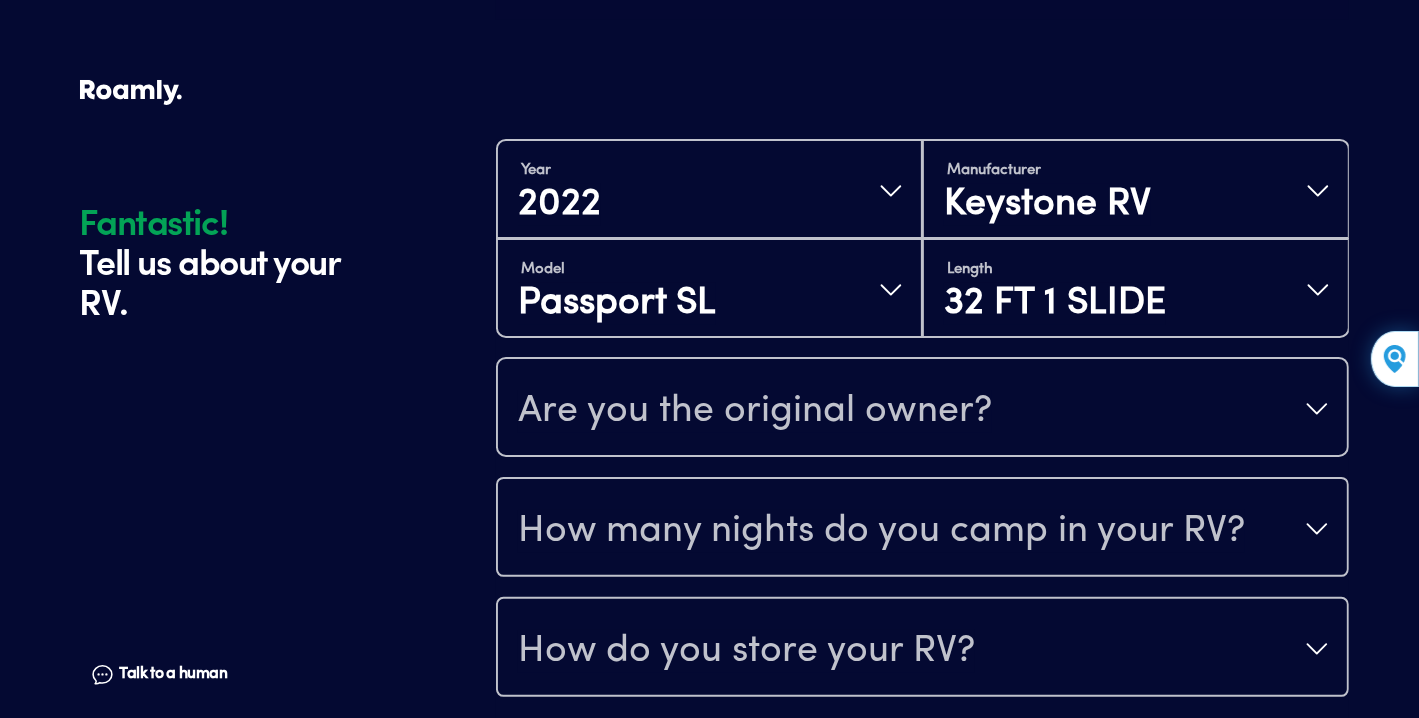 click on "Are you the original owner?" at bounding box center [922, 409] 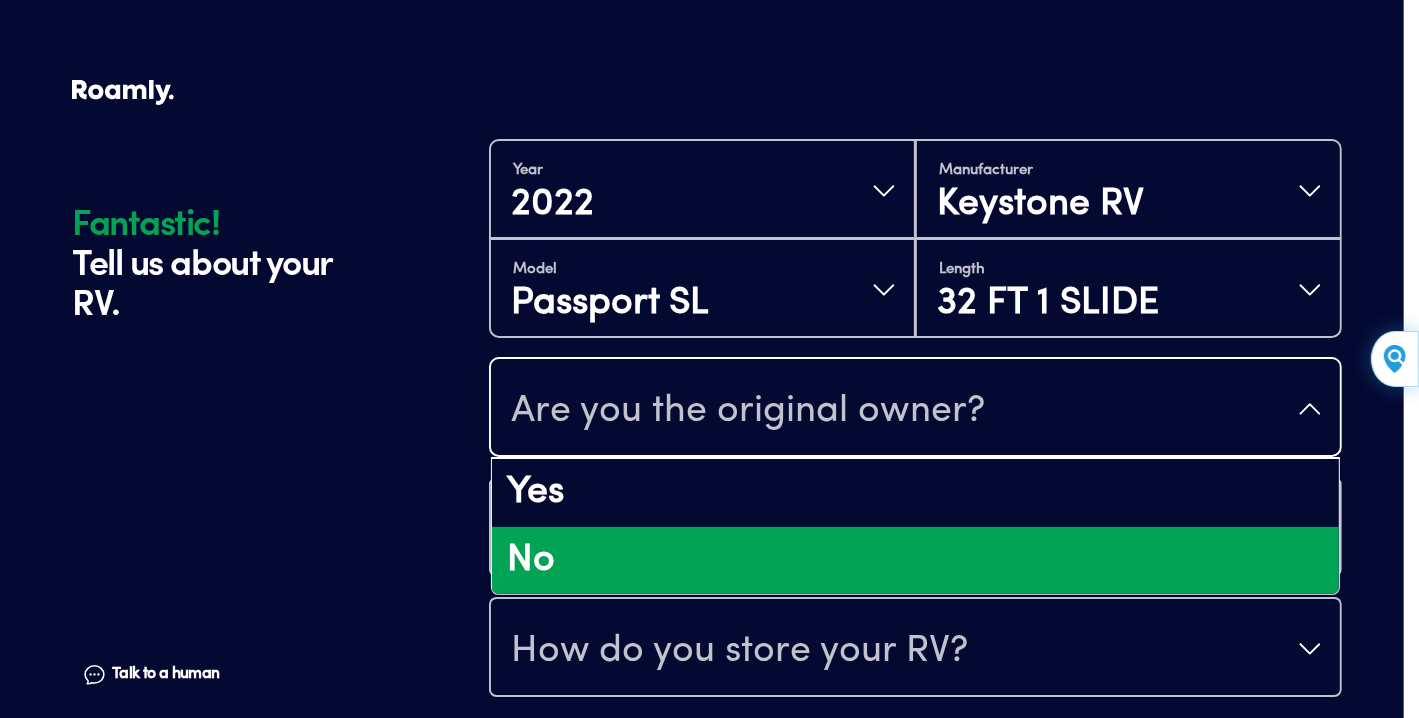 drag, startPoint x: 785, startPoint y: 558, endPoint x: 793, endPoint y: 548, distance: 12.806249 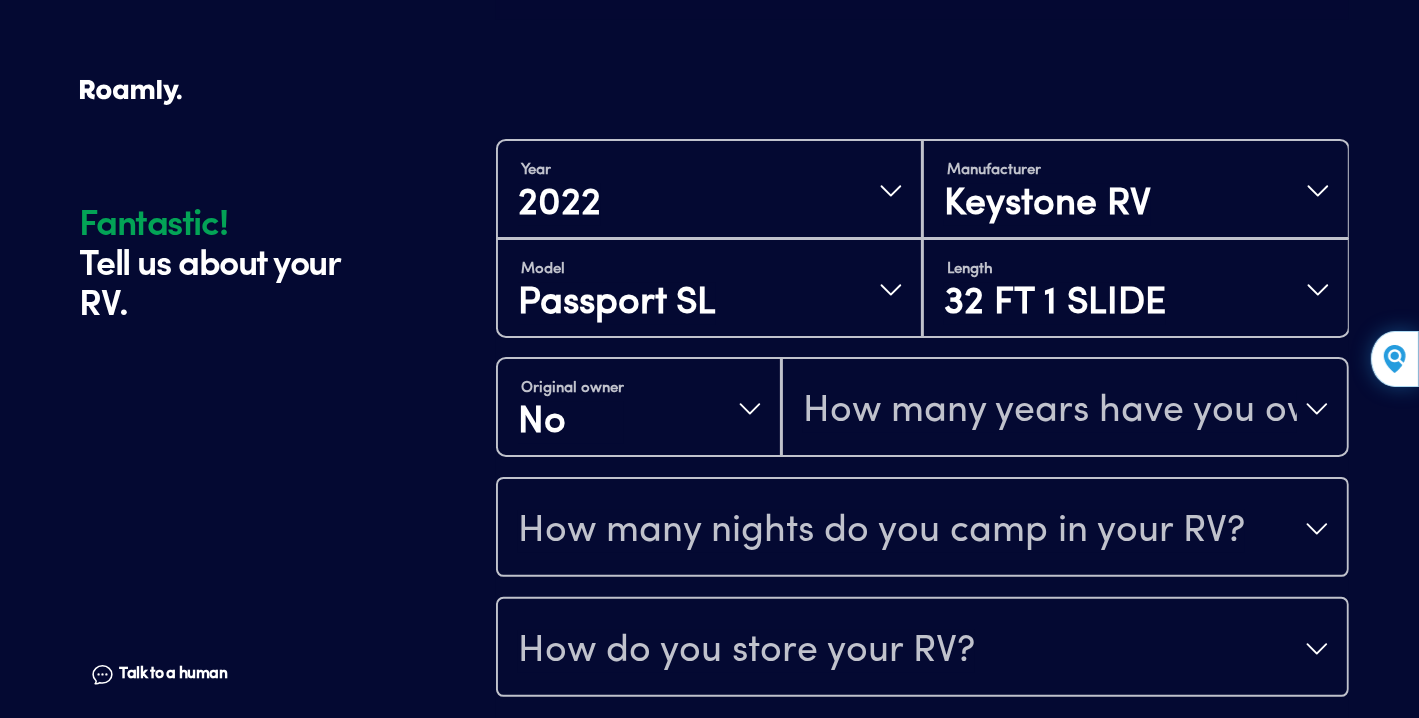 click on "How many nights do you camp in your RV?" at bounding box center [922, 529] 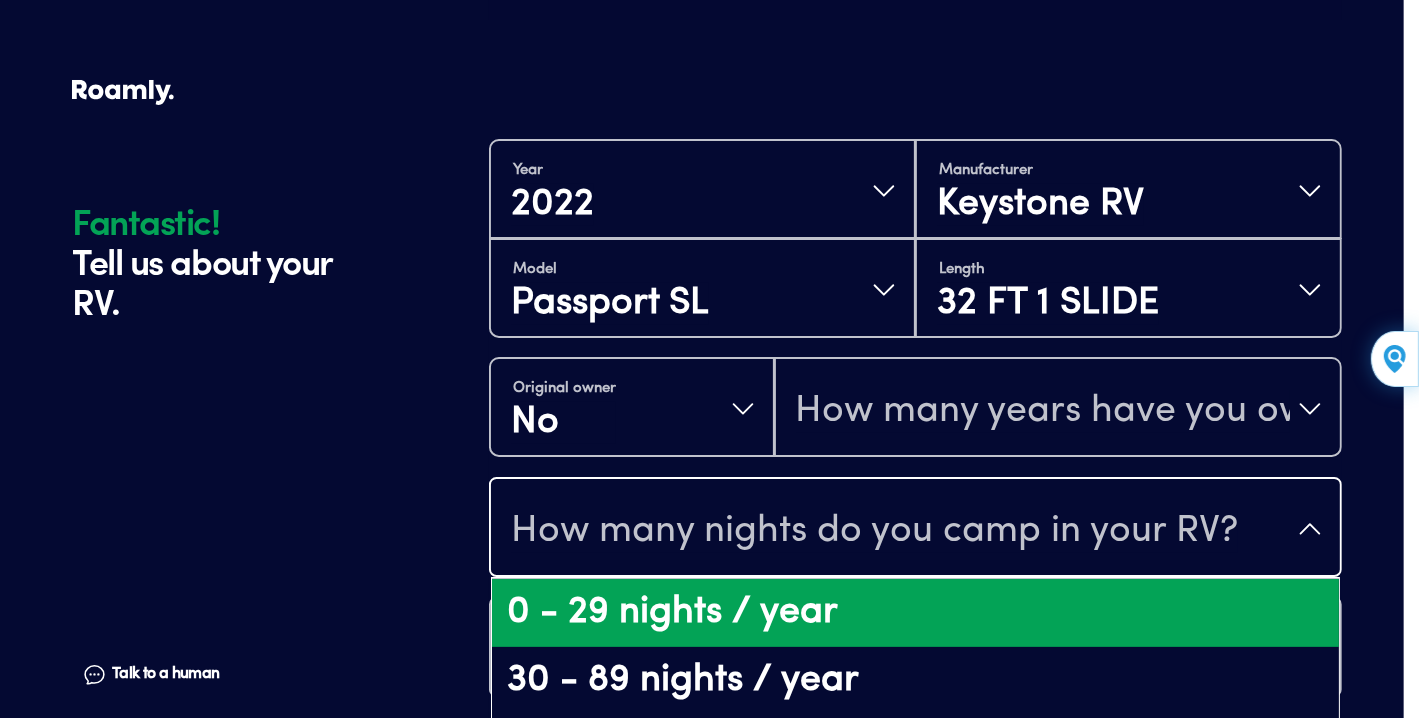 click on "0 - 29 nights / year" at bounding box center (915, 613) 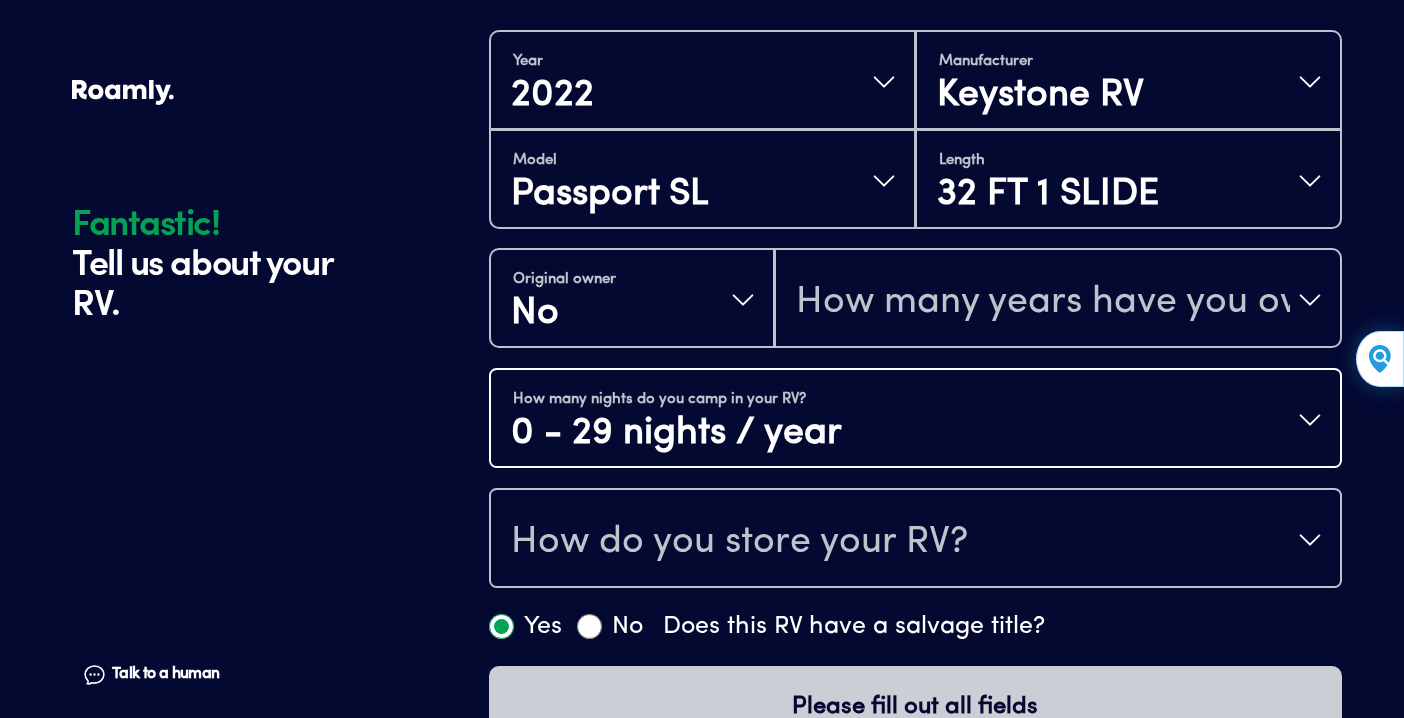 scroll, scrollTop: 558, scrollLeft: 0, axis: vertical 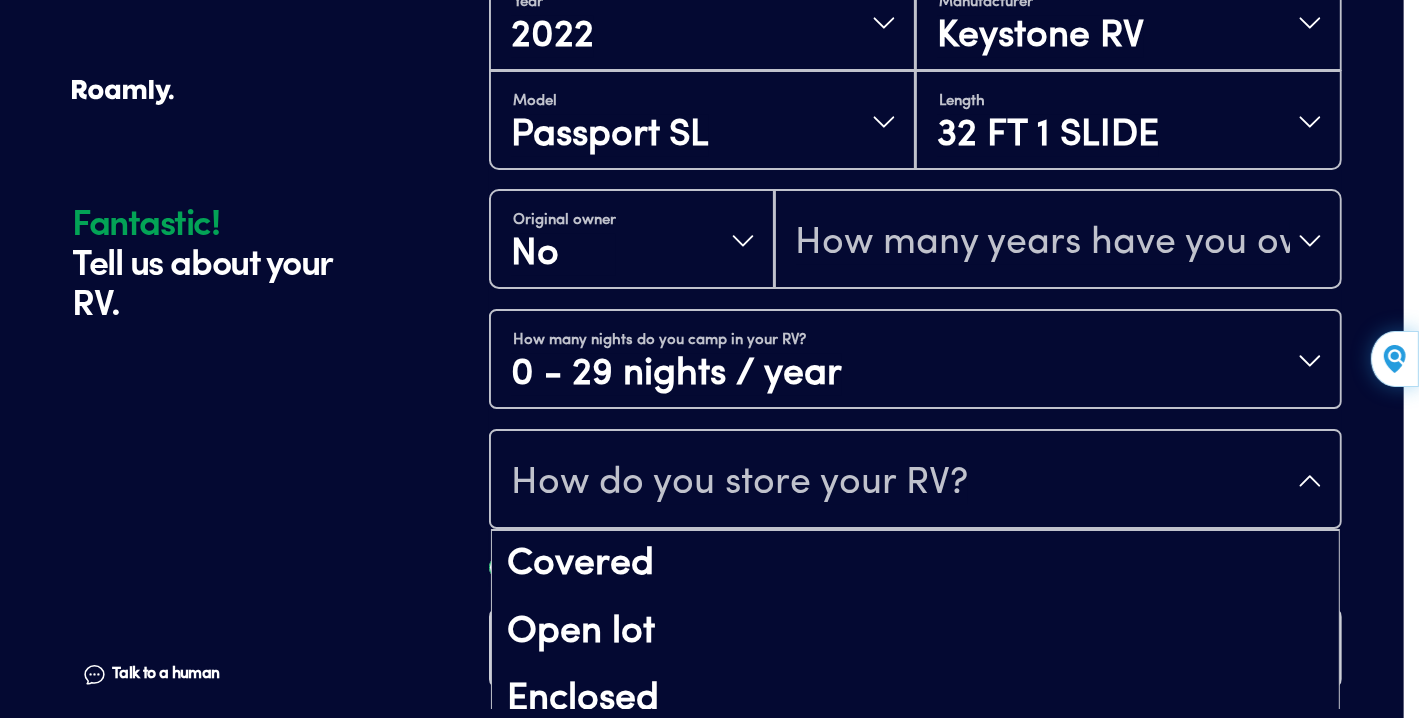 click on "How do you store your RV?" at bounding box center (915, 481) 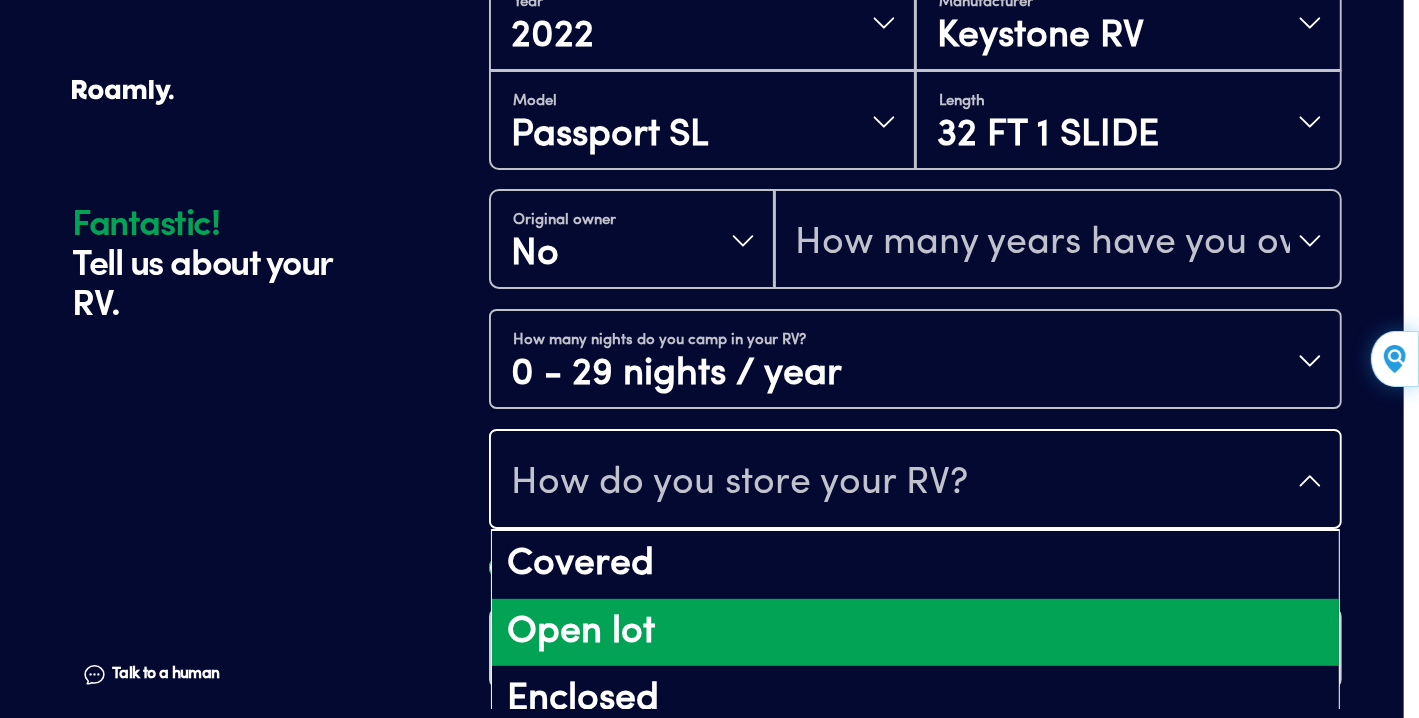 click on "Open lot" at bounding box center [915, 633] 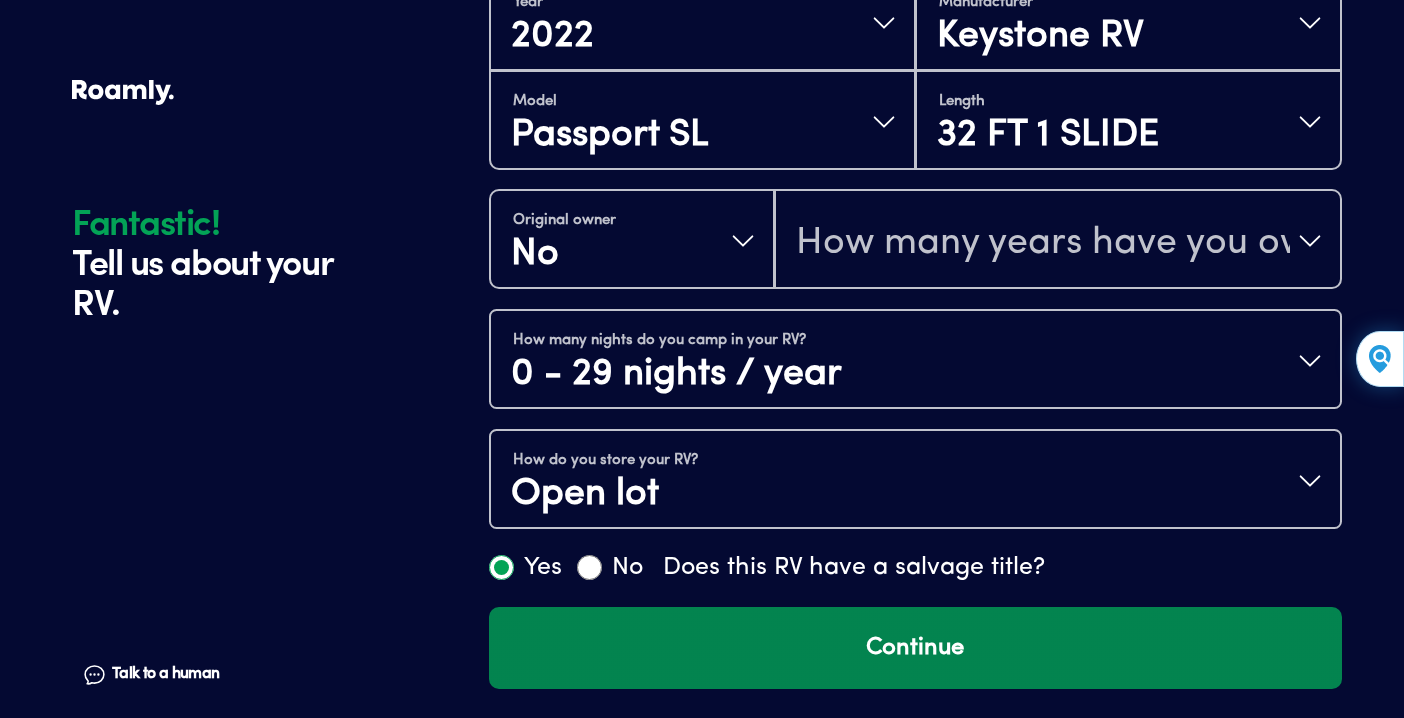click on "Continue" at bounding box center (915, 648) 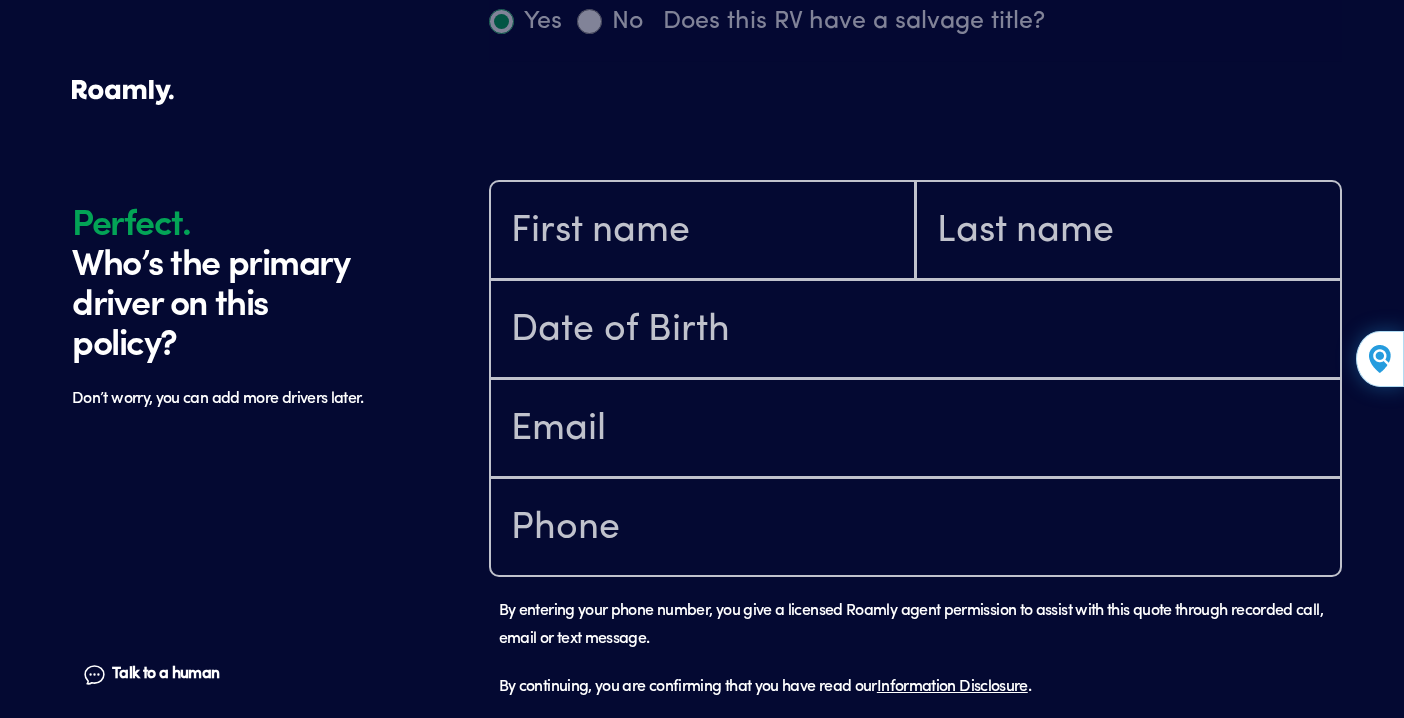 scroll, scrollTop: 1184, scrollLeft: 0, axis: vertical 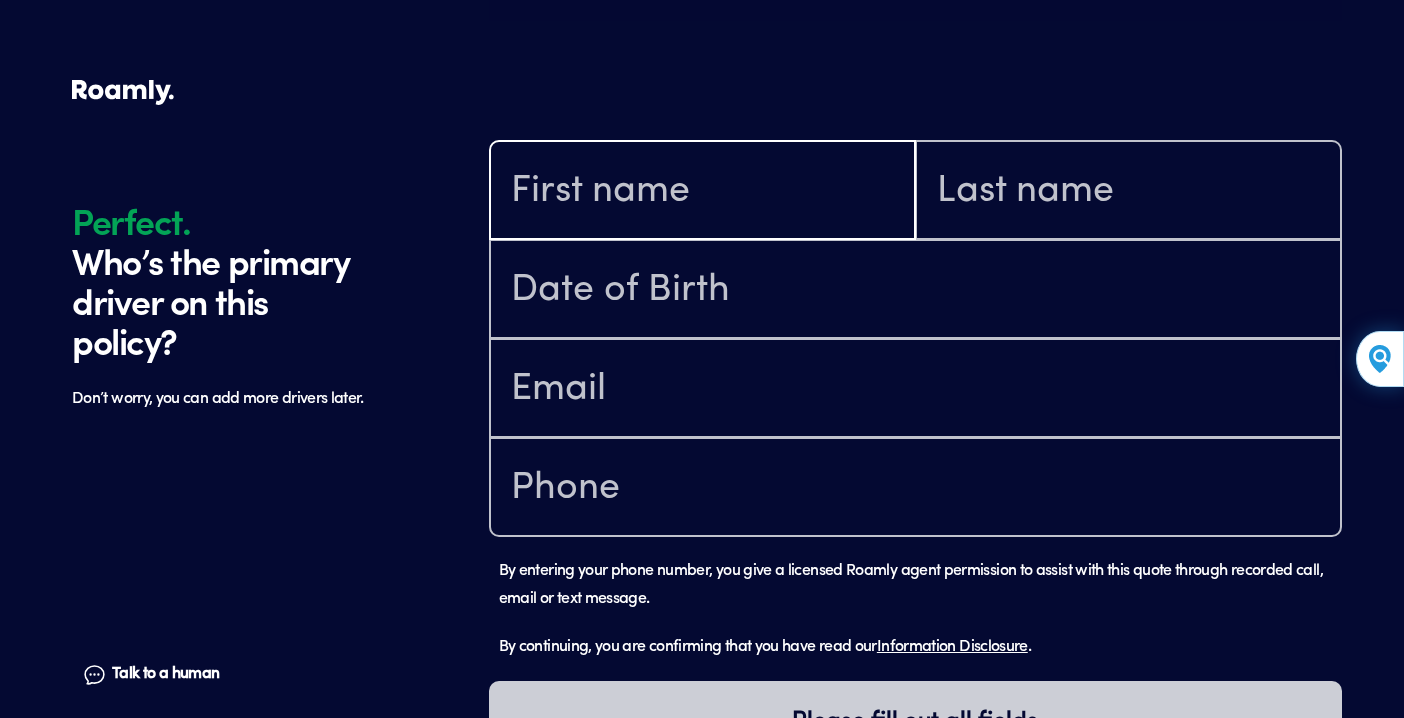click at bounding box center [702, 192] 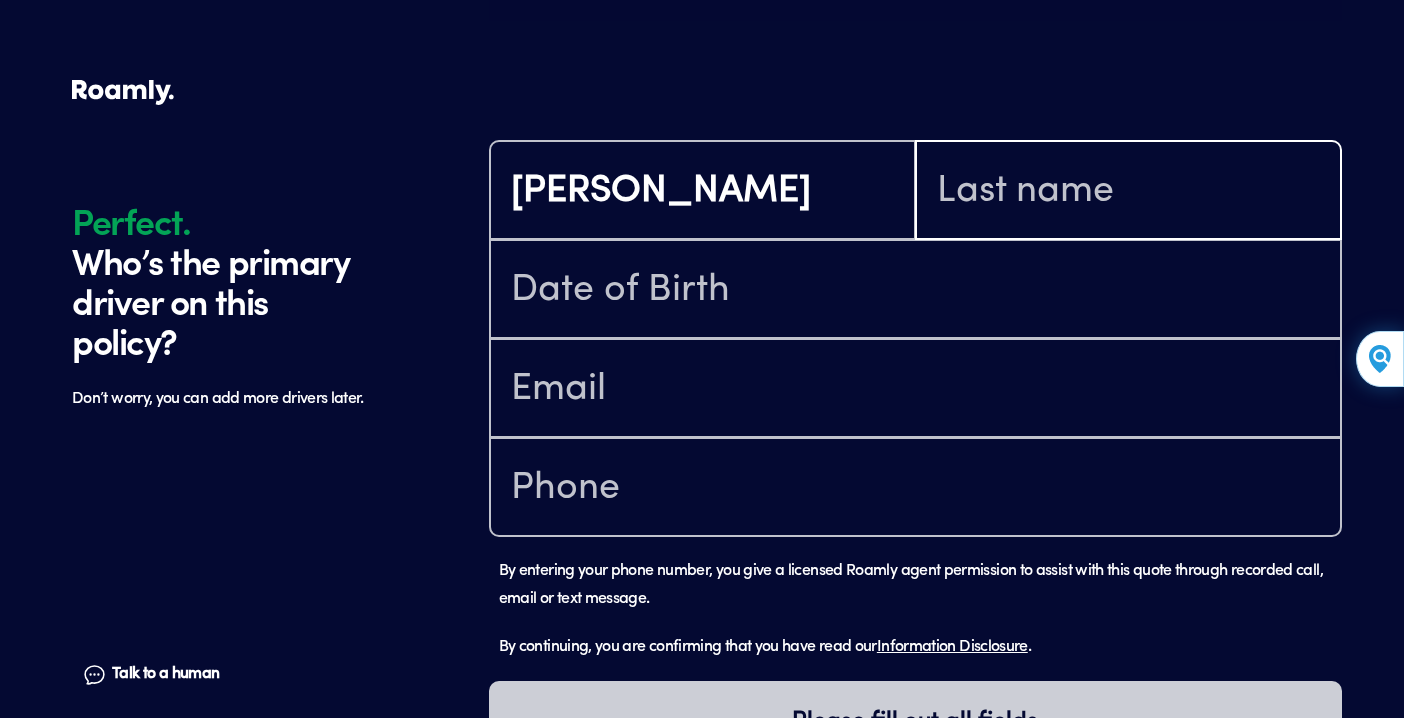 type on "BARNES" 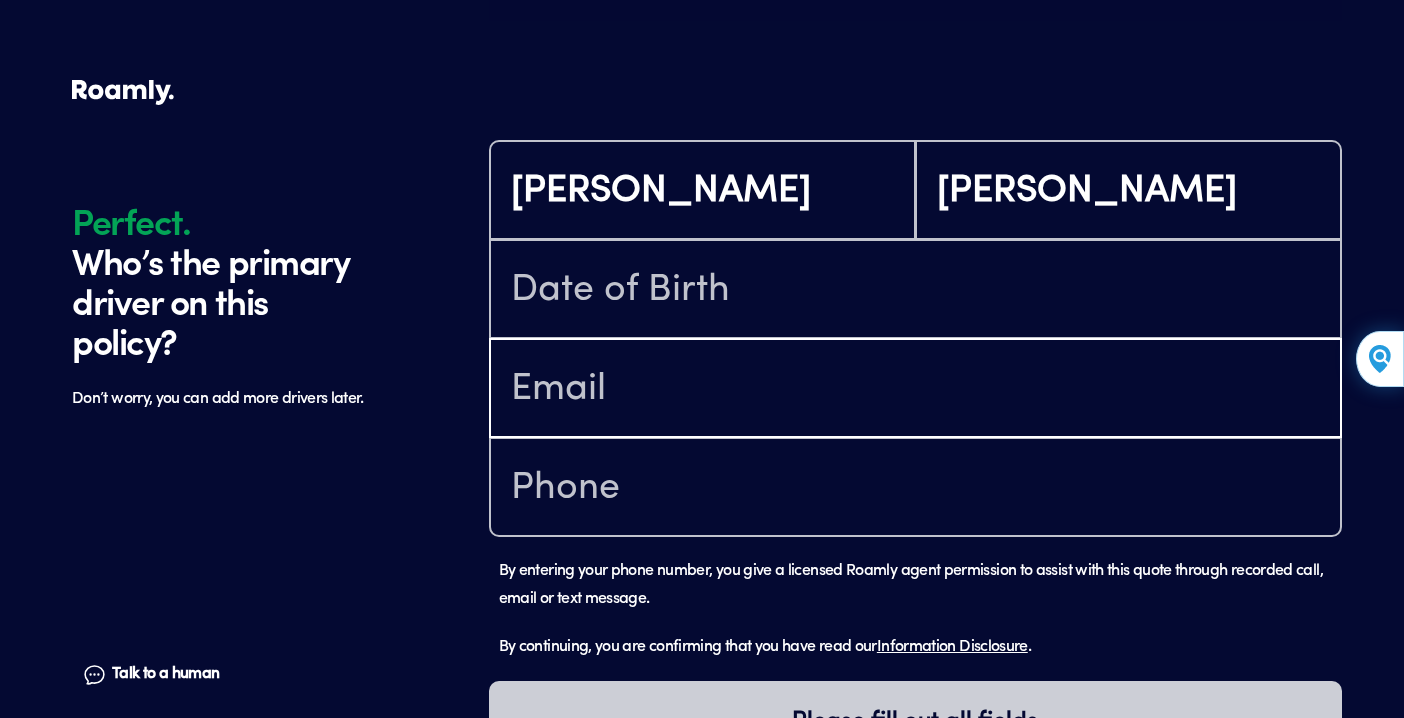 type on "barneskenneth1944@att.net" 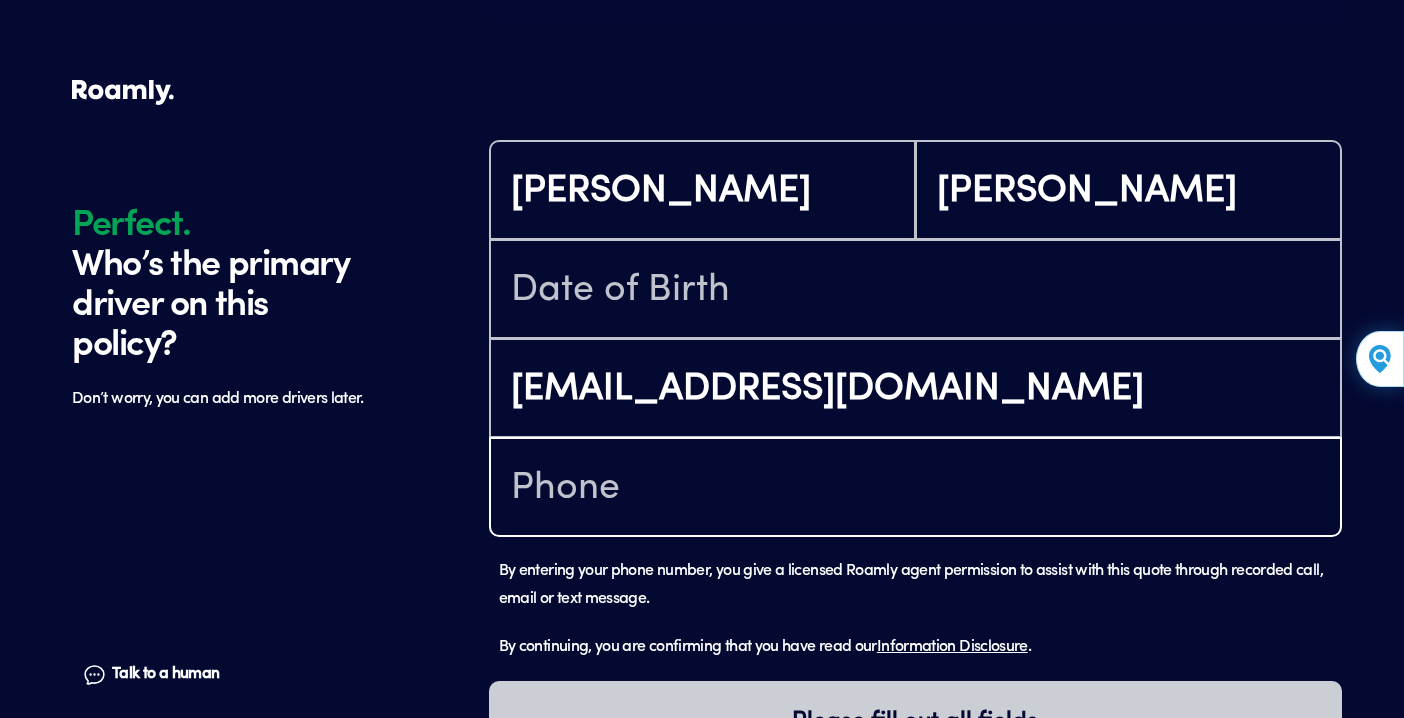 type on "(352) 234-0854" 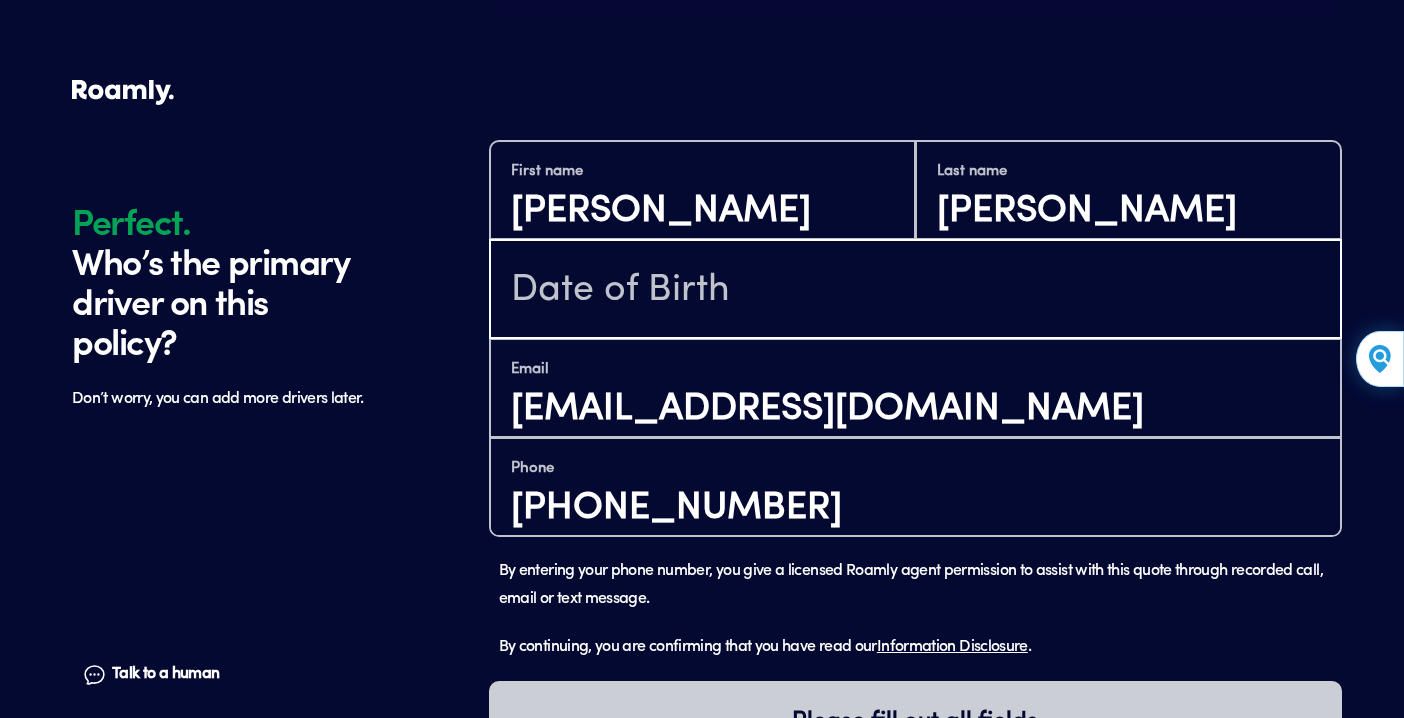 click at bounding box center [915, 291] 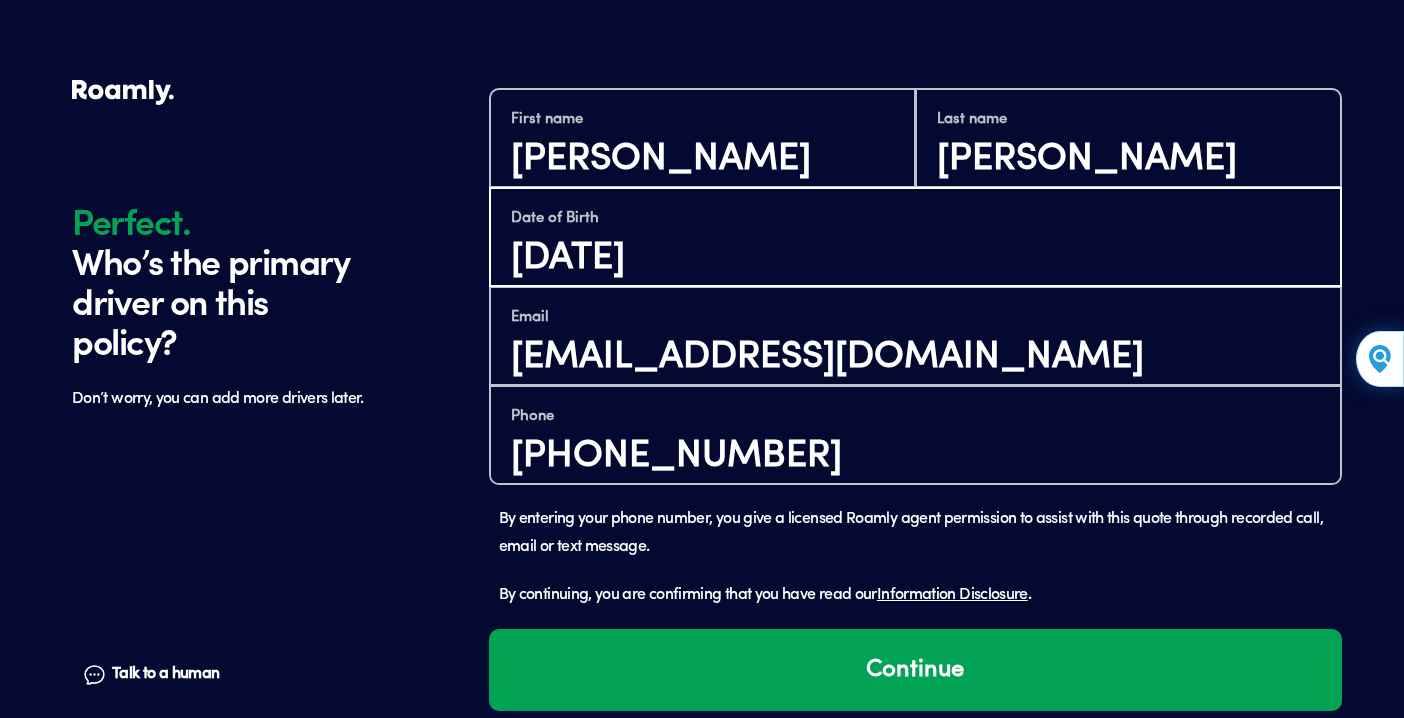 scroll, scrollTop: 1258, scrollLeft: 0, axis: vertical 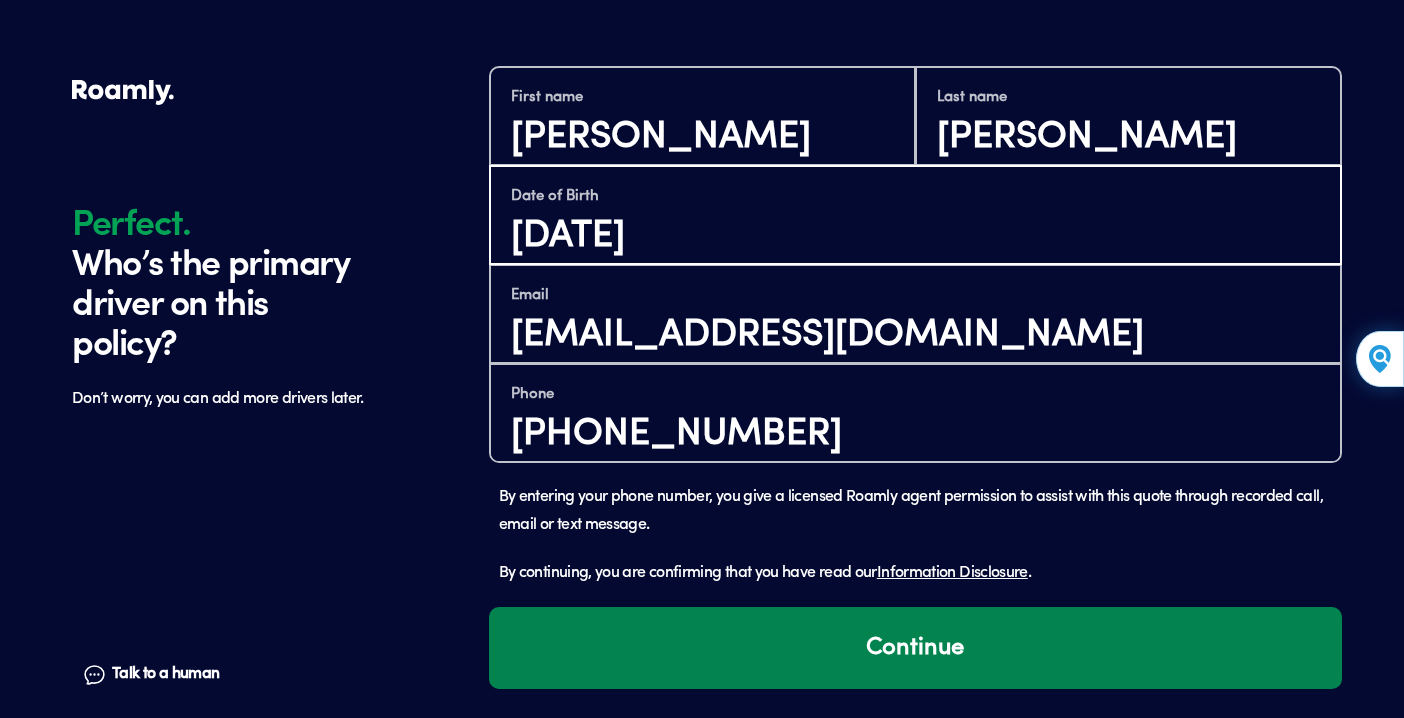 type on "12/13/1944" 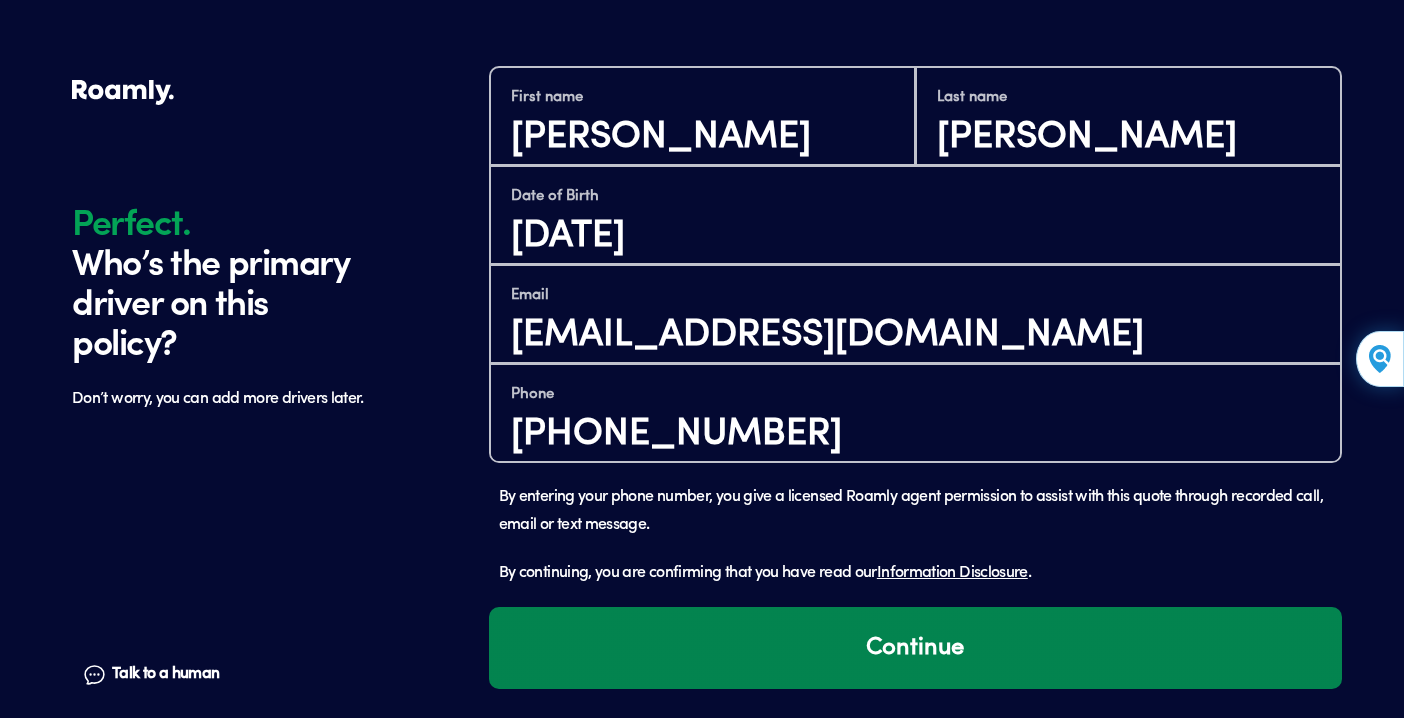 click on "Continue" at bounding box center (915, 648) 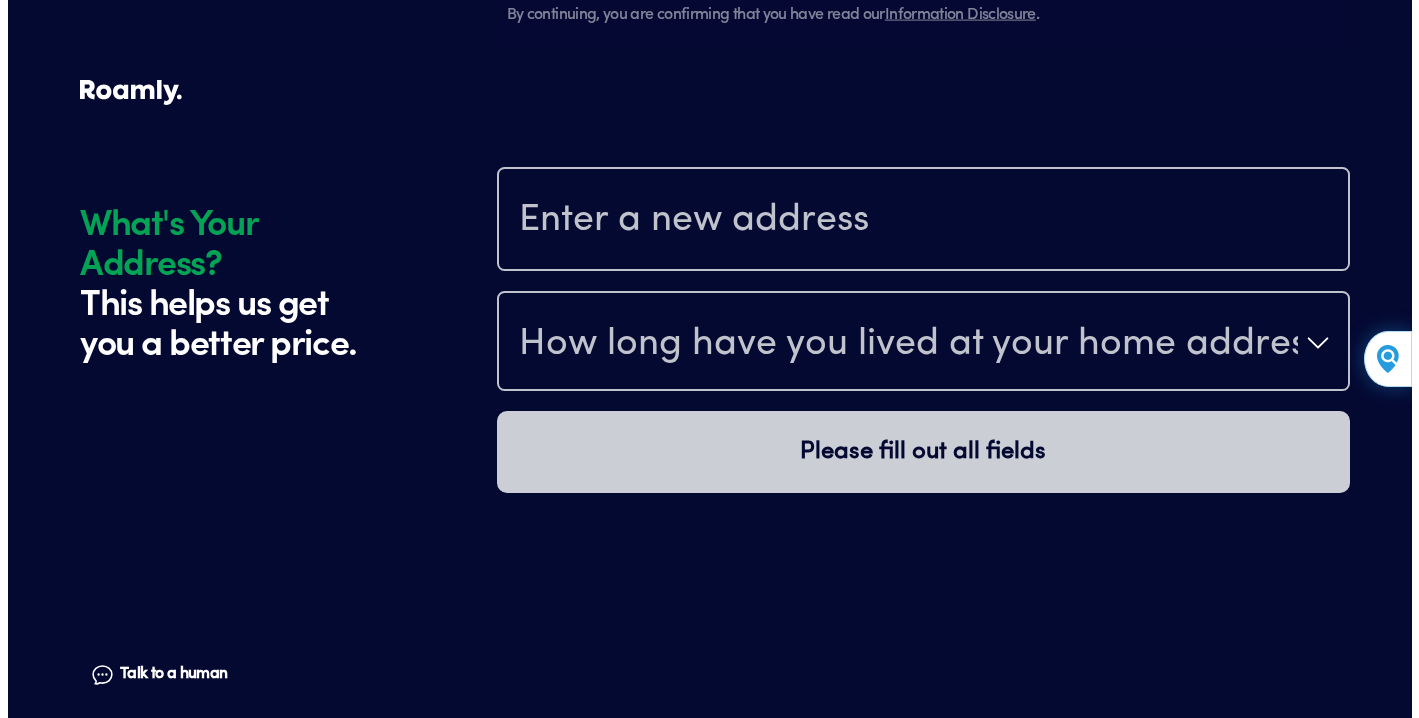 scroll, scrollTop: 1870, scrollLeft: 0, axis: vertical 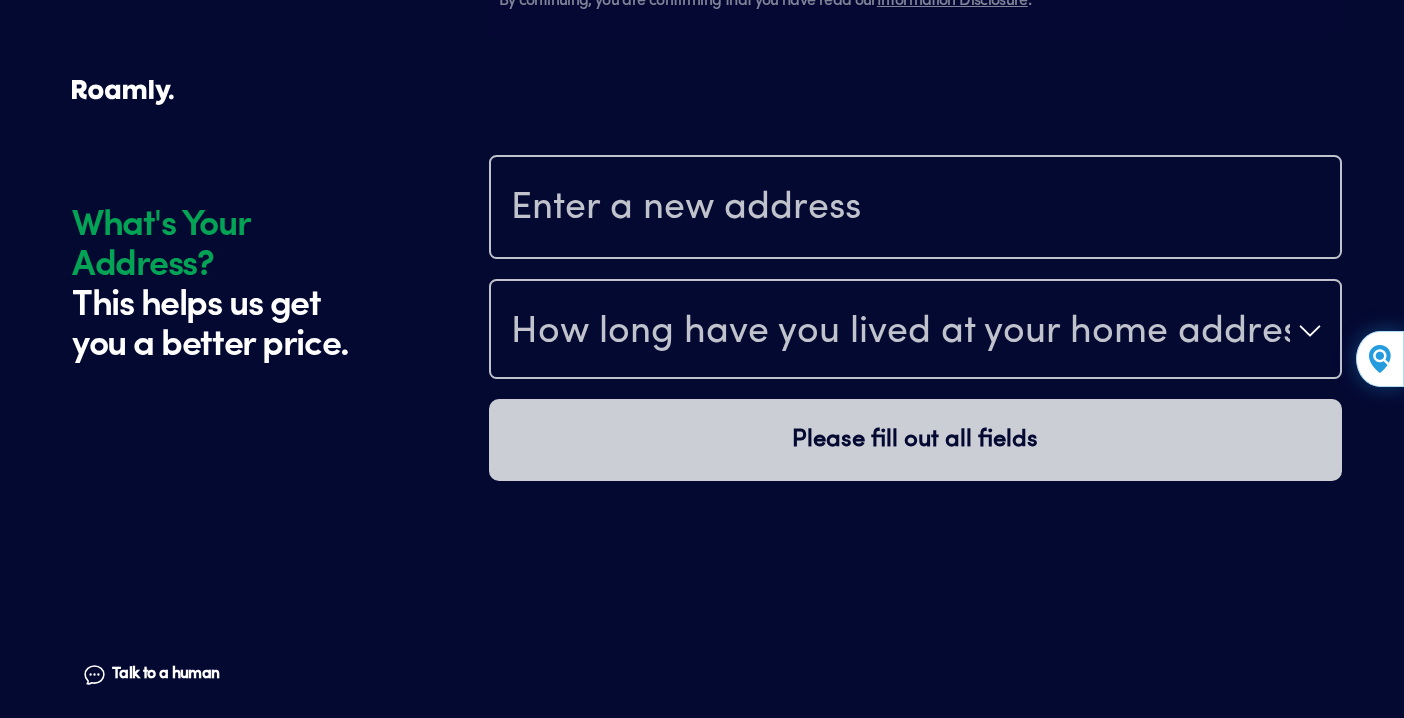 click at bounding box center (915, 209) 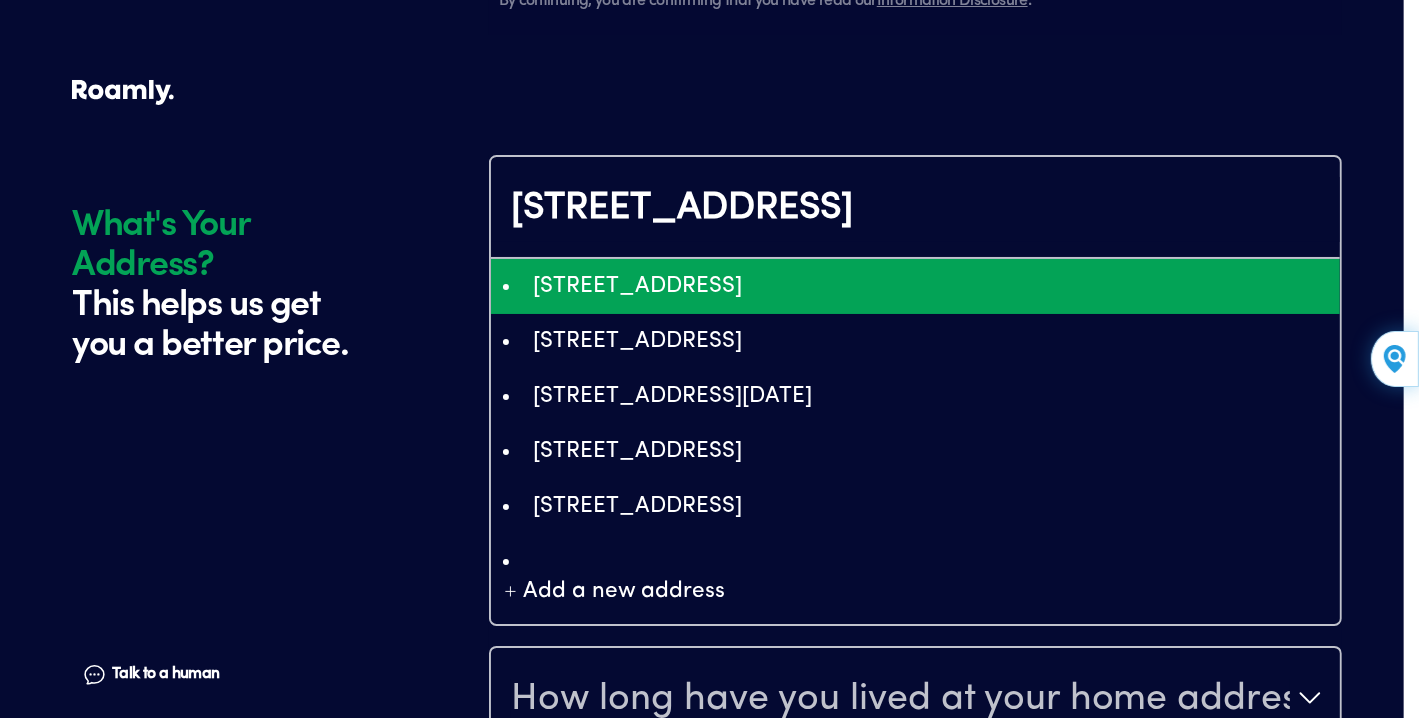 type on "ChIJn9drOQsX5ogRThIIx9DA8z8" 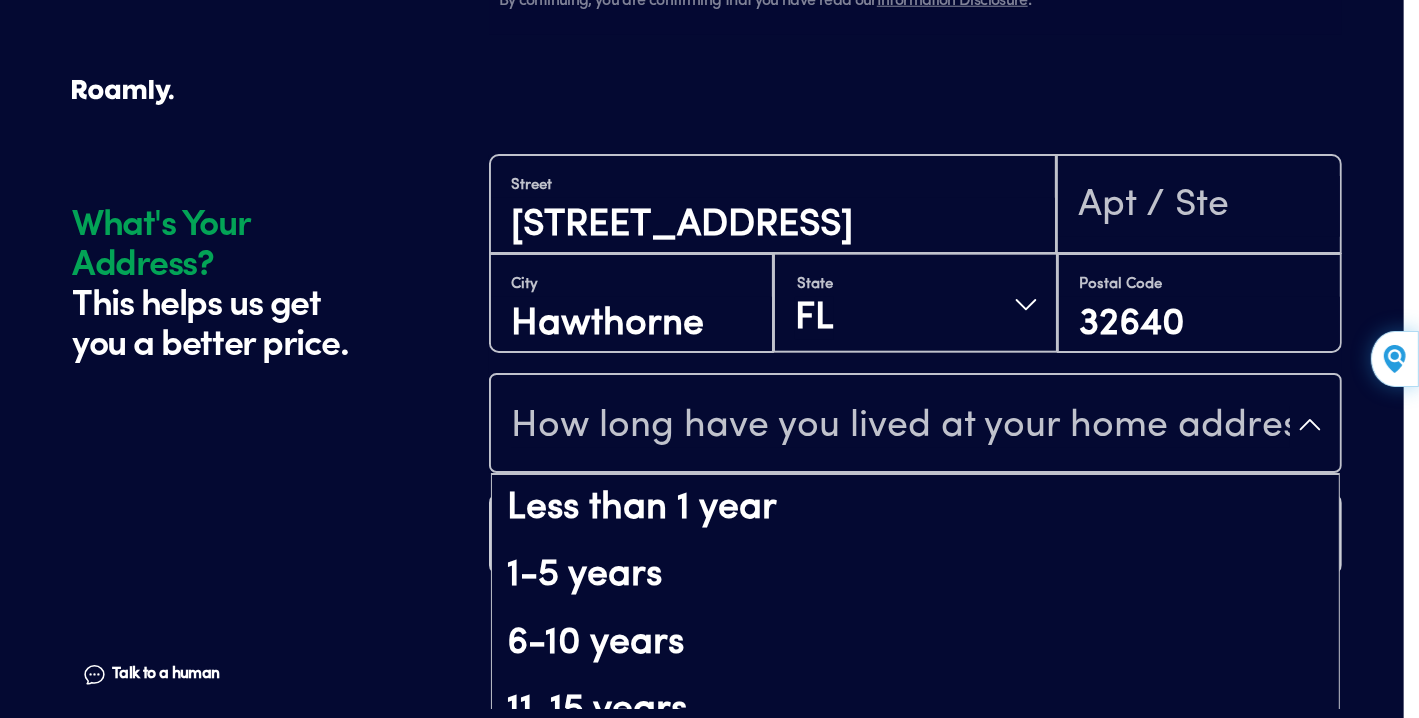 click on "How long have you lived at your home address?" at bounding box center [915, 425] 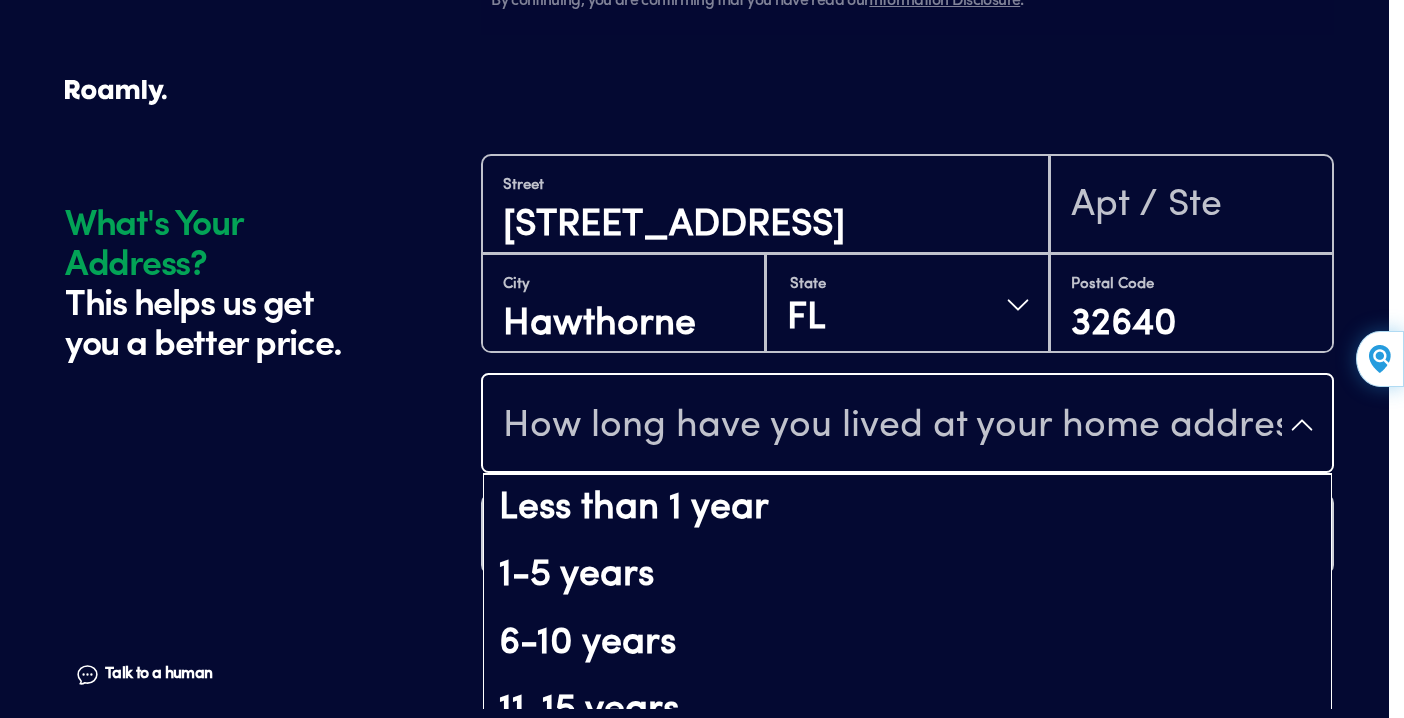 click on "How long have you lived at your home address?" at bounding box center (907, 425) 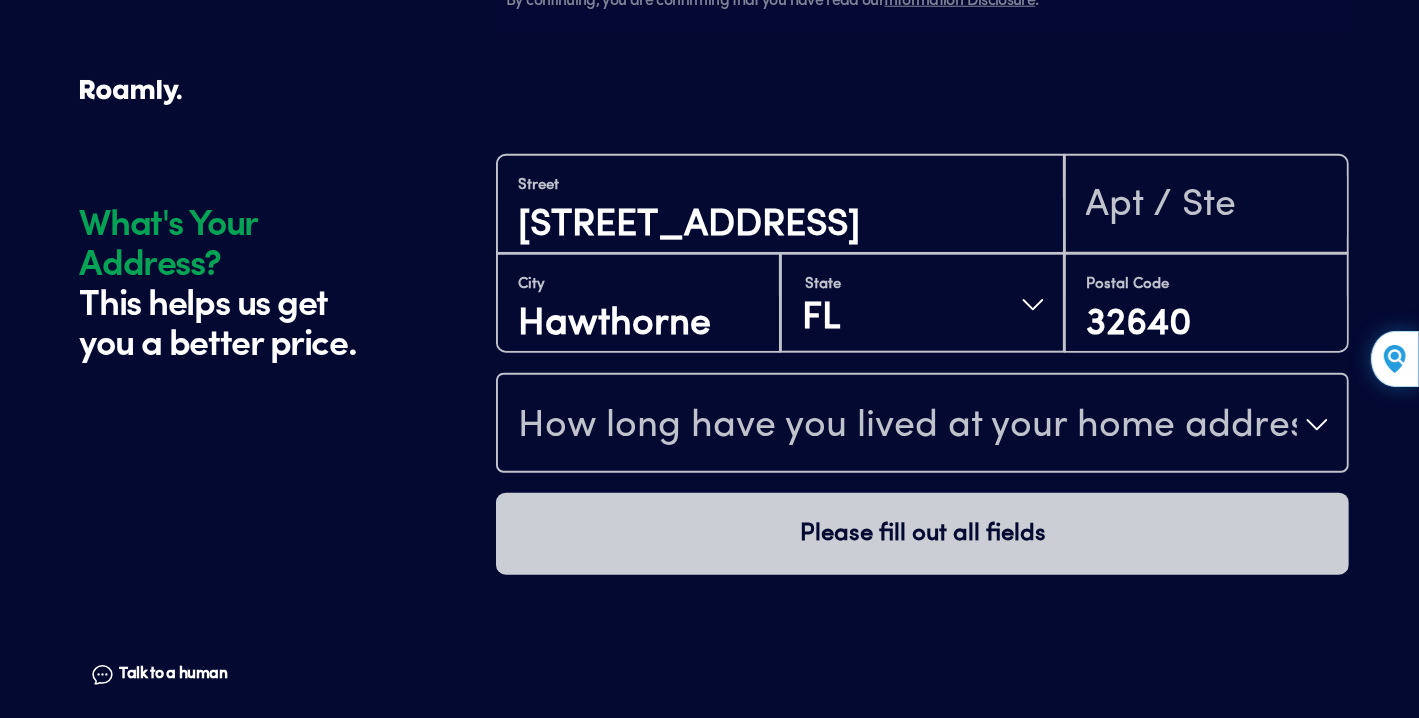click on "How long have you lived at your home address?" at bounding box center (922, 425) 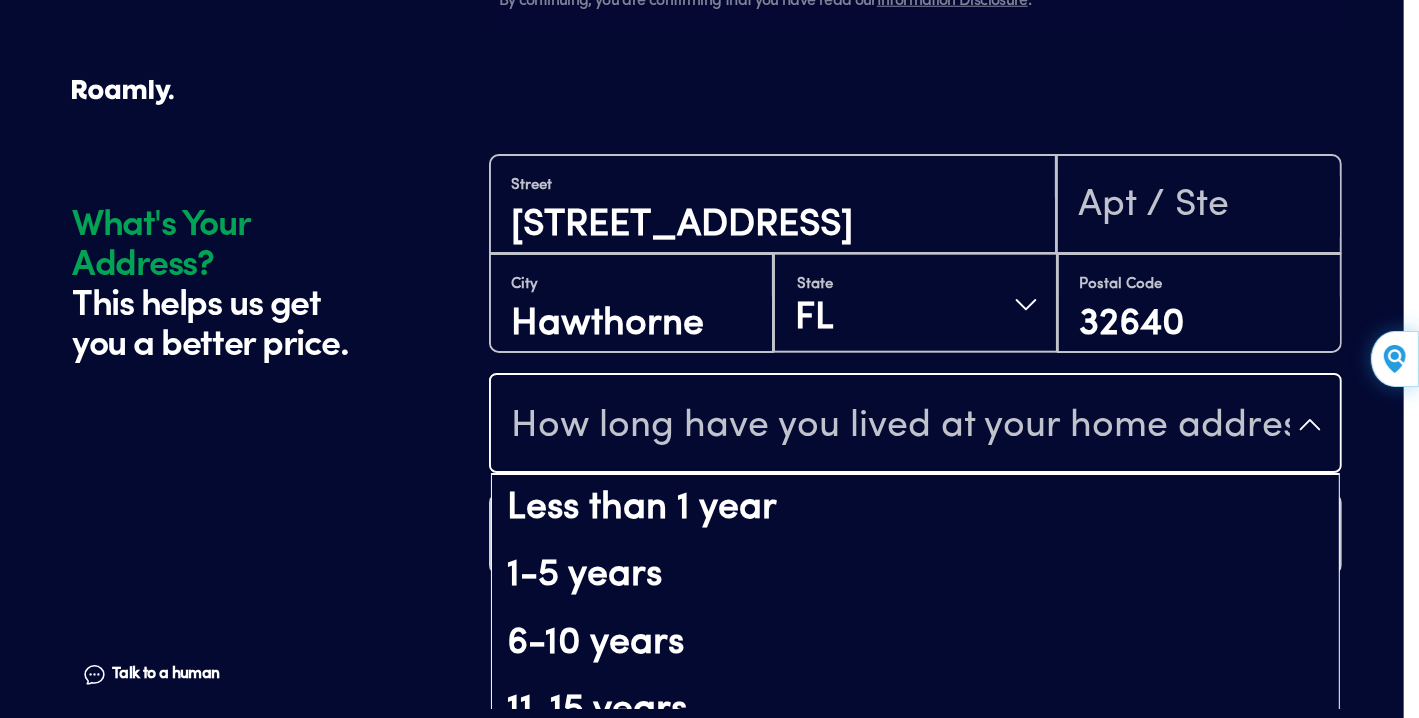 drag, startPoint x: 1408, startPoint y: 209, endPoint x: 1414, endPoint y: 269, distance: 60.299255 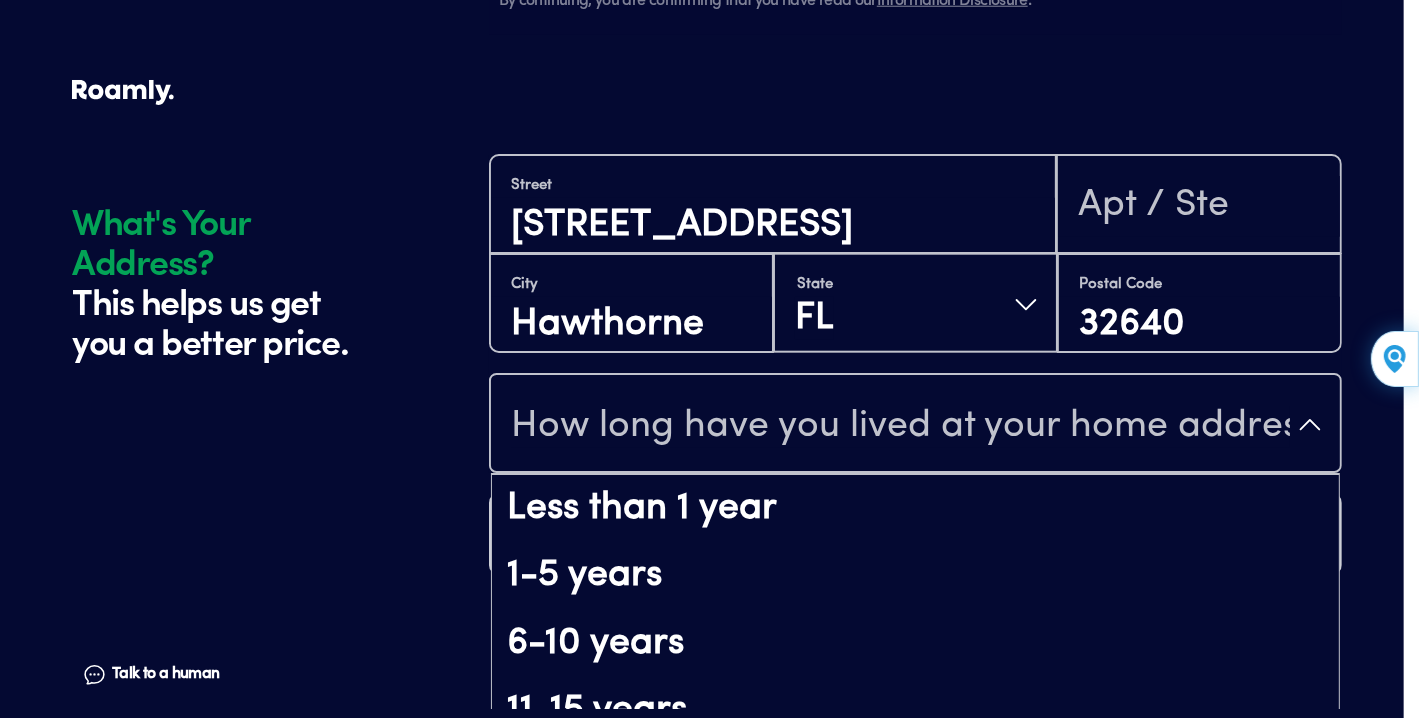click on "How long have you lived at your home address?" at bounding box center (915, 425) 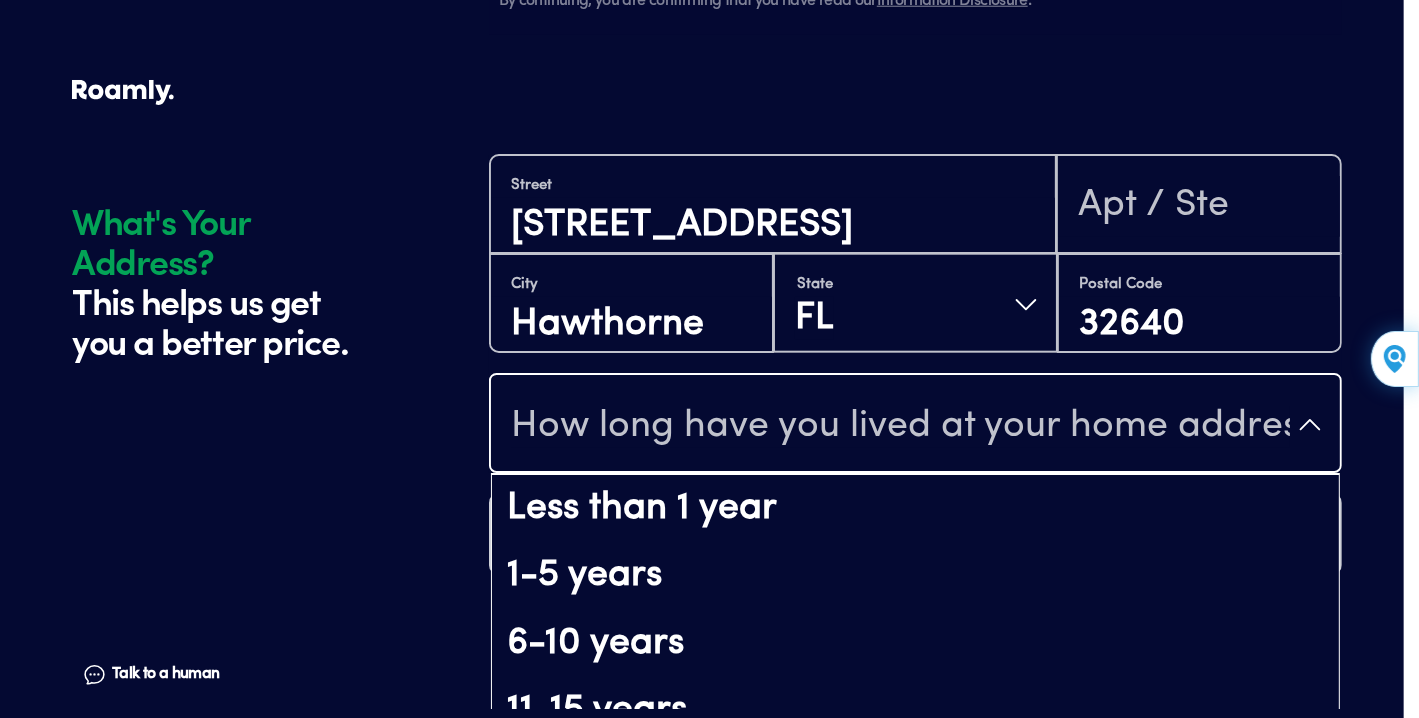 drag, startPoint x: 232, startPoint y: 687, endPoint x: 232, endPoint y: 662, distance: 25 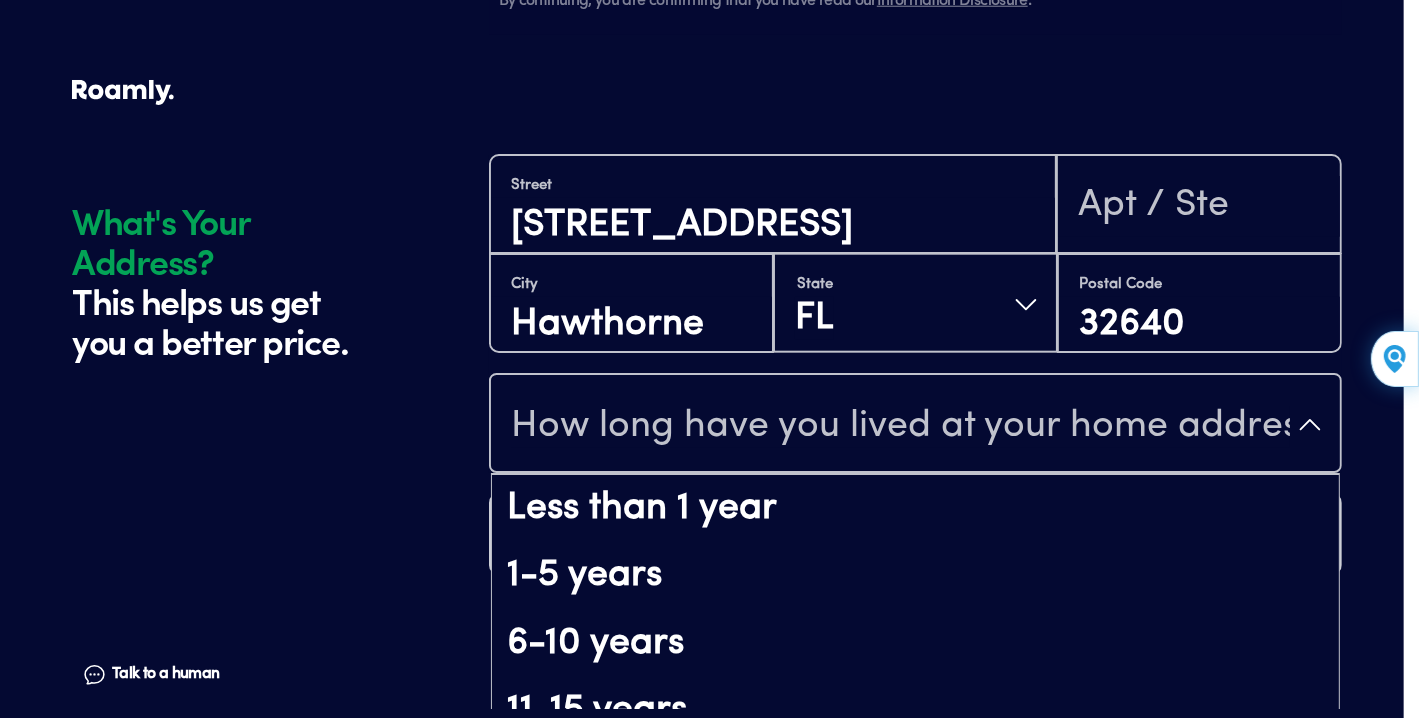 click on "How long have you lived at your home address?" at bounding box center [915, 425] 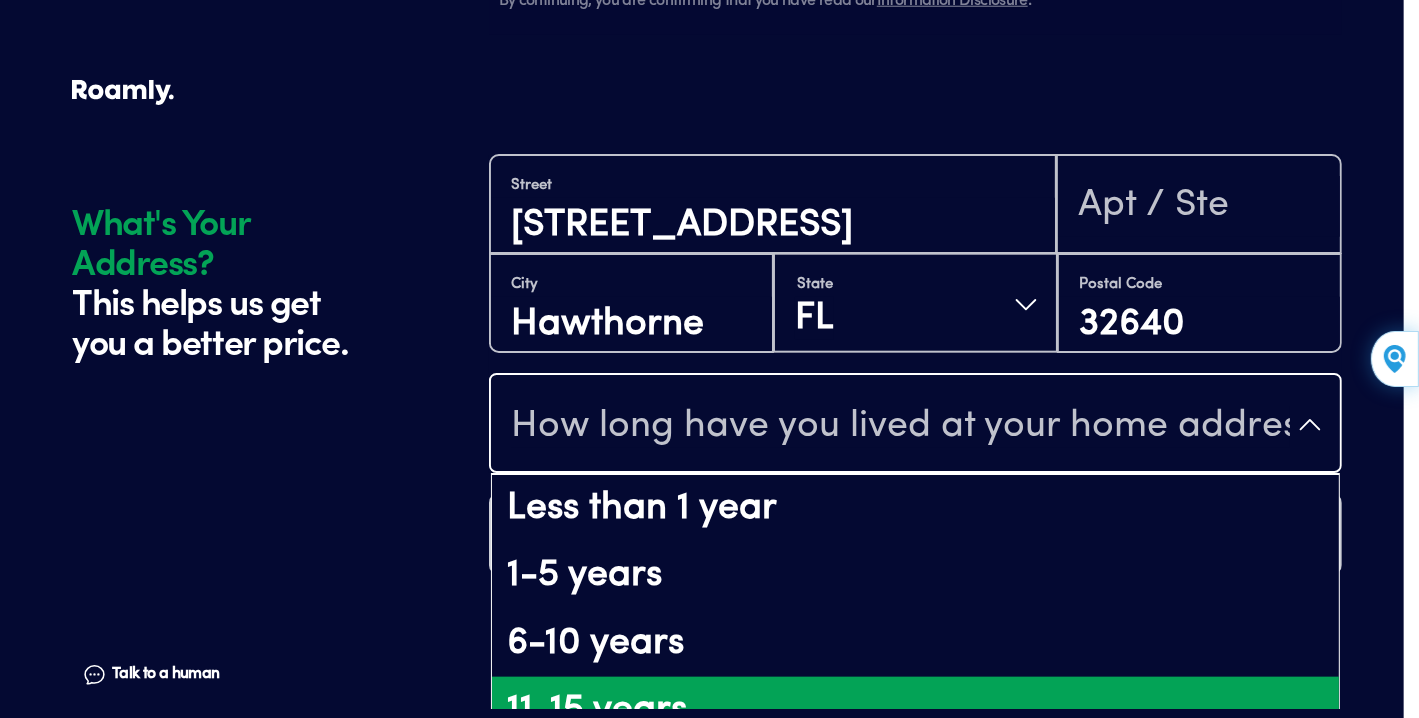click on "11-15 years" at bounding box center (915, 711) 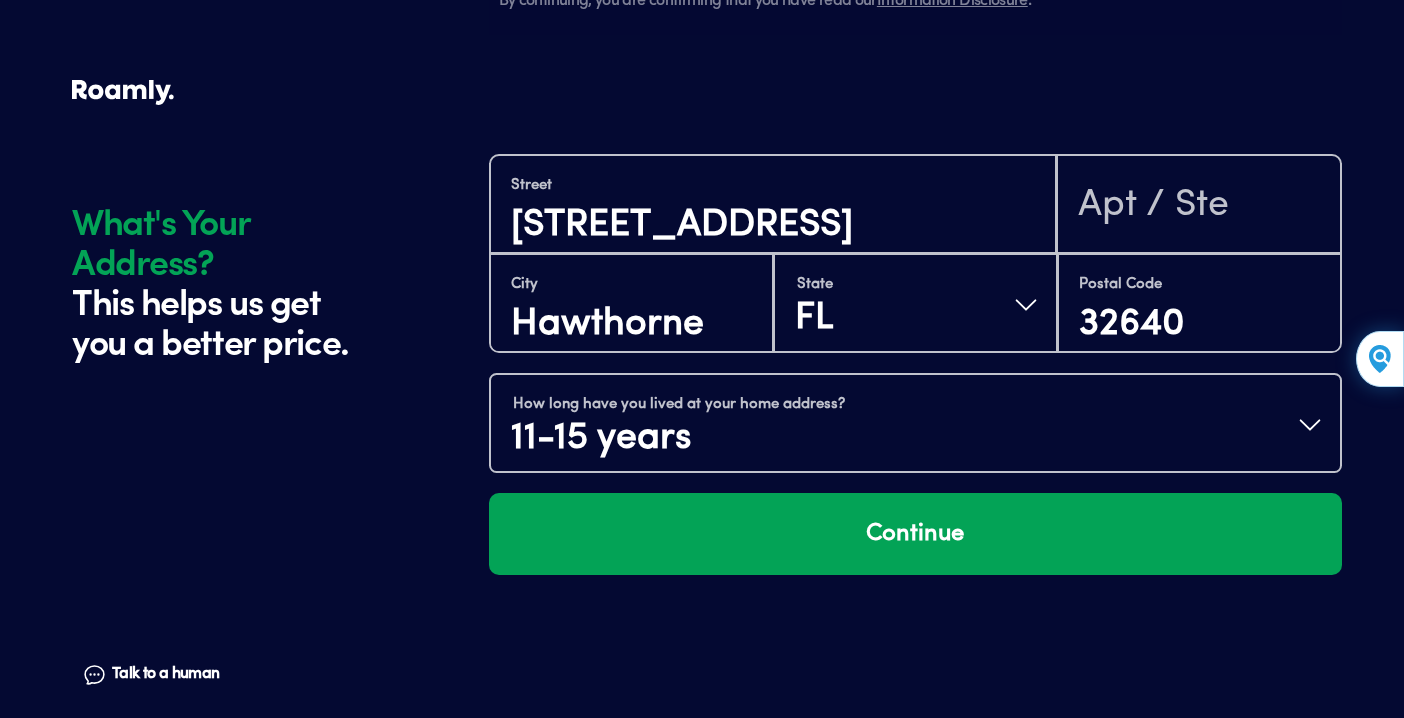 scroll, scrollTop: 35, scrollLeft: 0, axis: vertical 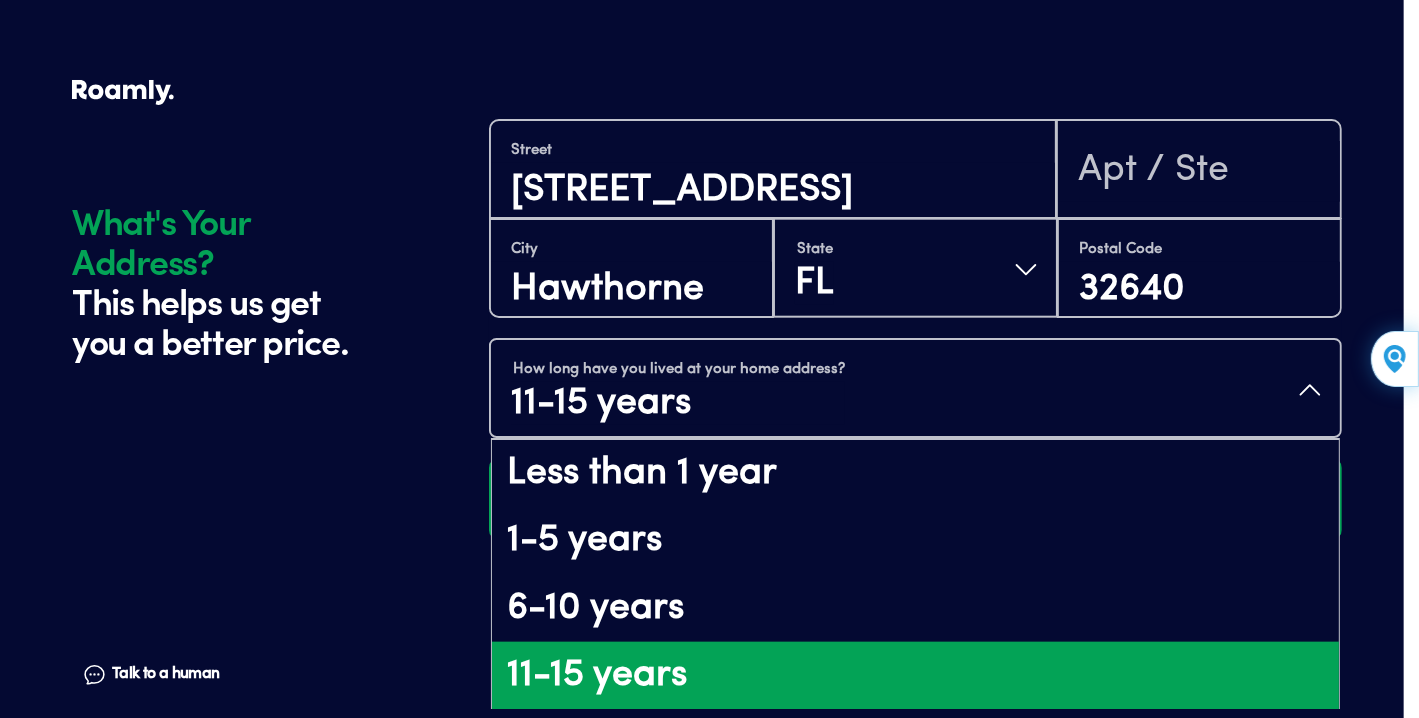 click on "How long have you lived at your home address? 11-15 years" at bounding box center (915, 390) 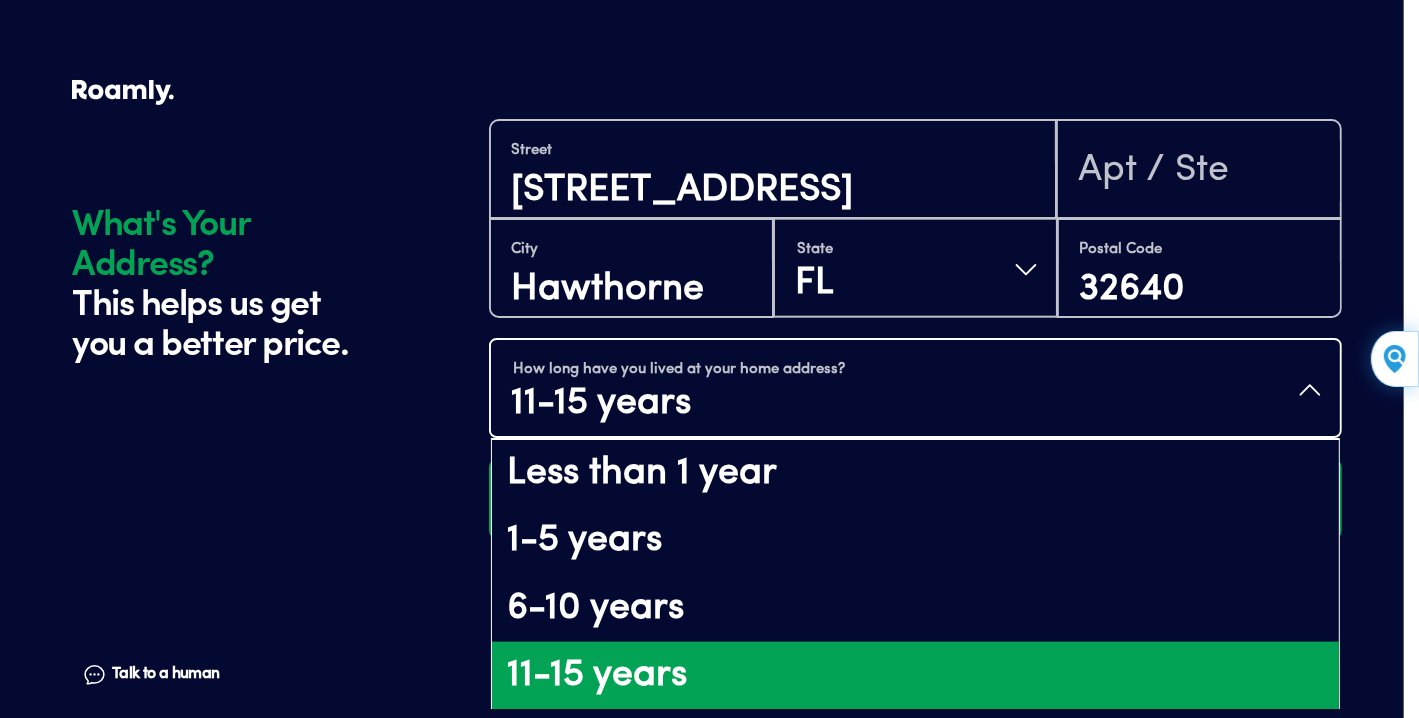 click on "11-15 years" at bounding box center (915, 676) 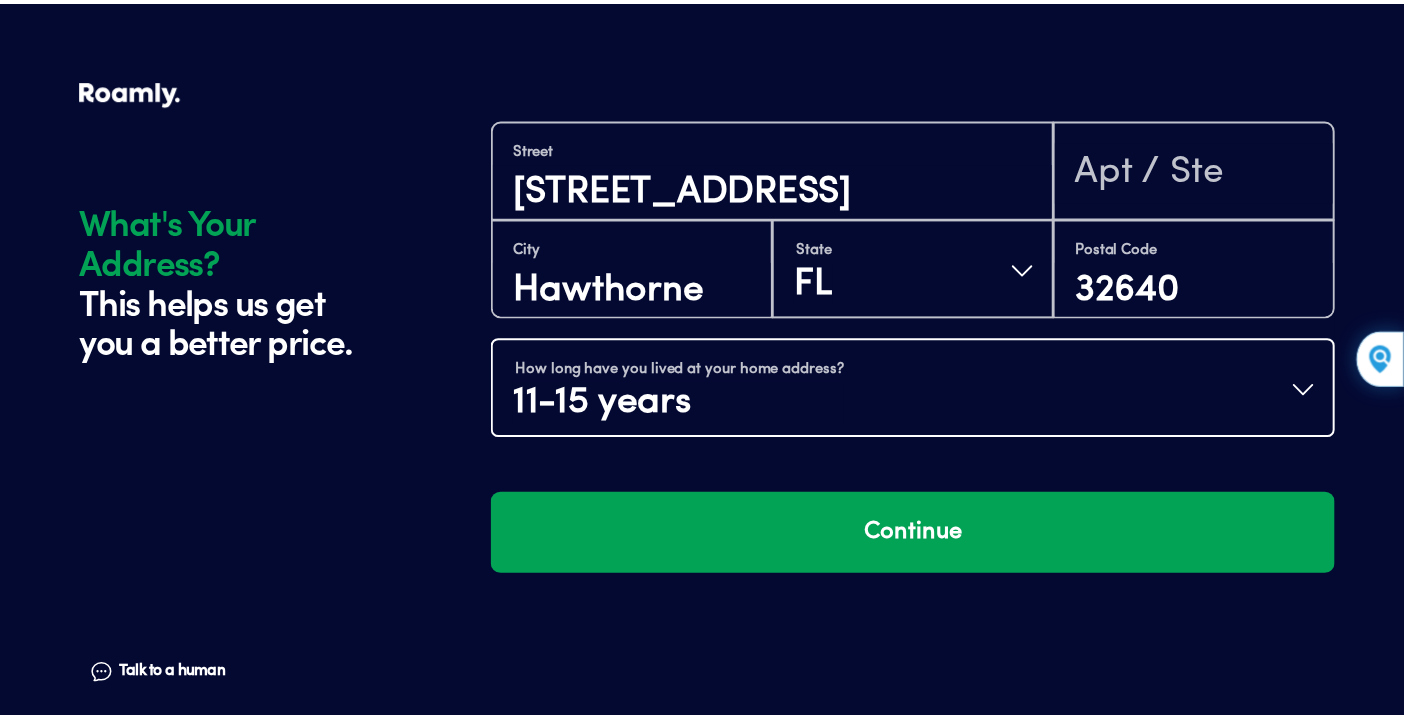 scroll, scrollTop: 0, scrollLeft: 0, axis: both 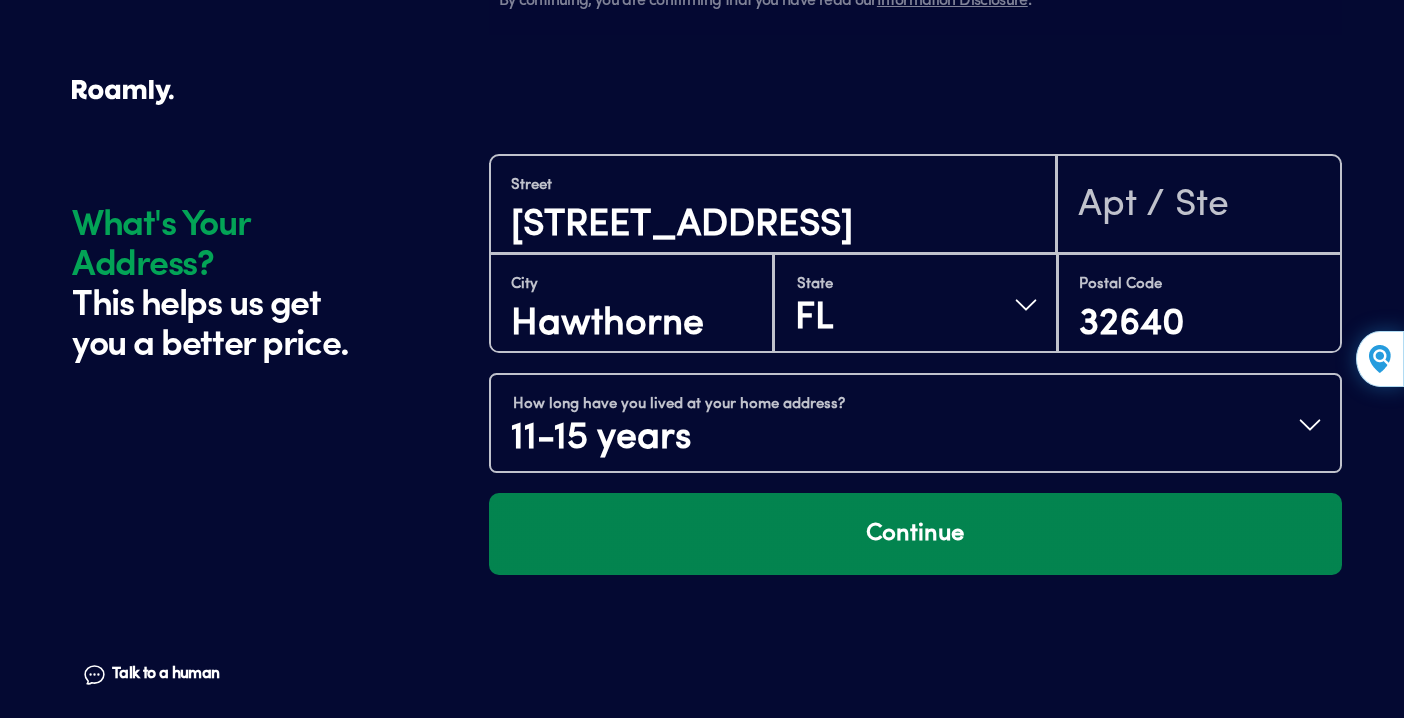 click on "Continue" at bounding box center (915, 534) 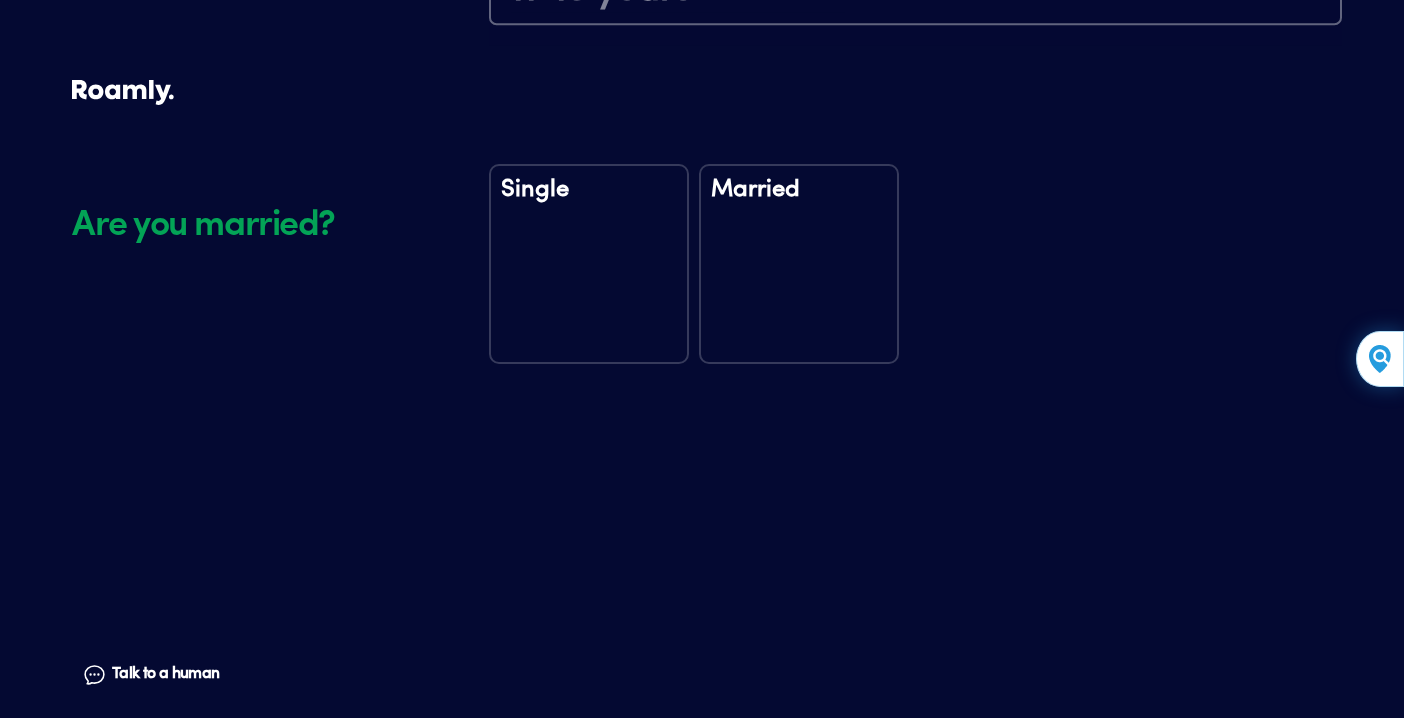 scroll, scrollTop: 2340, scrollLeft: 0, axis: vertical 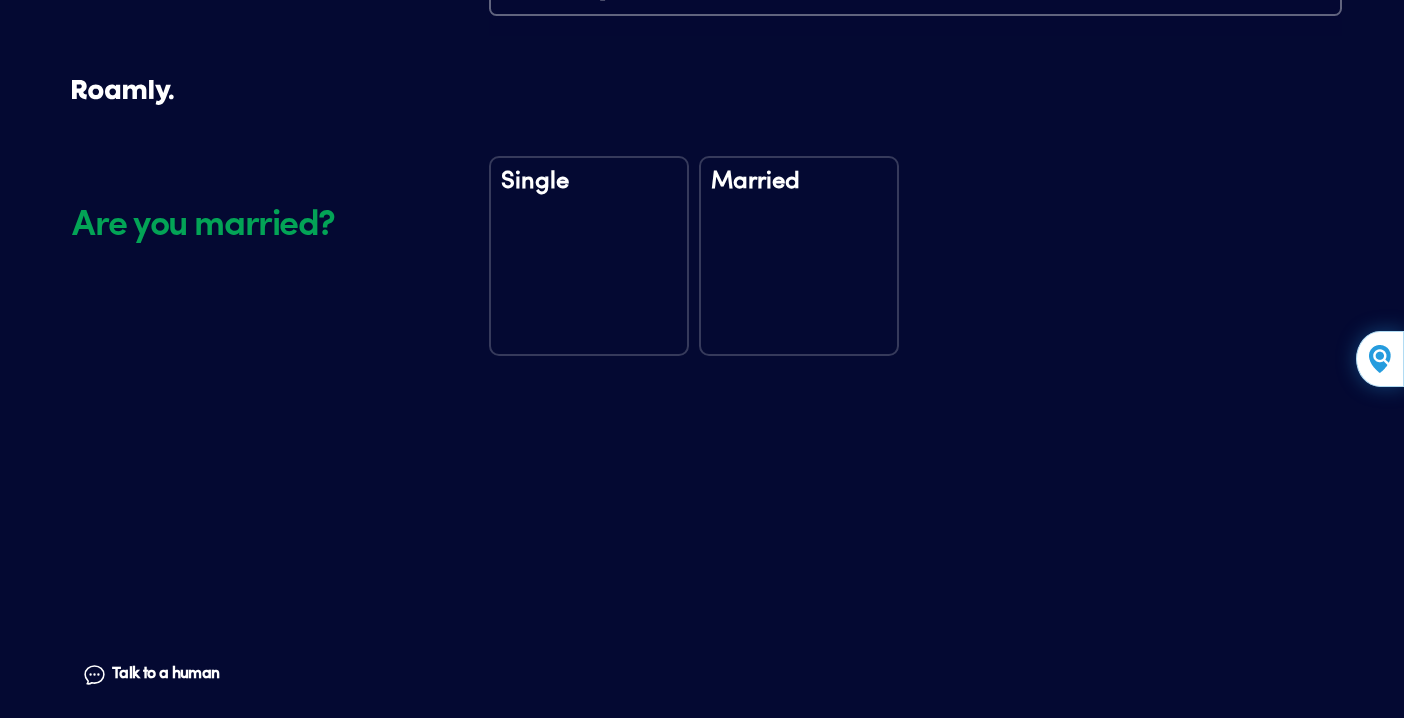 drag, startPoint x: 523, startPoint y: 261, endPoint x: 538, endPoint y: 259, distance: 15.132746 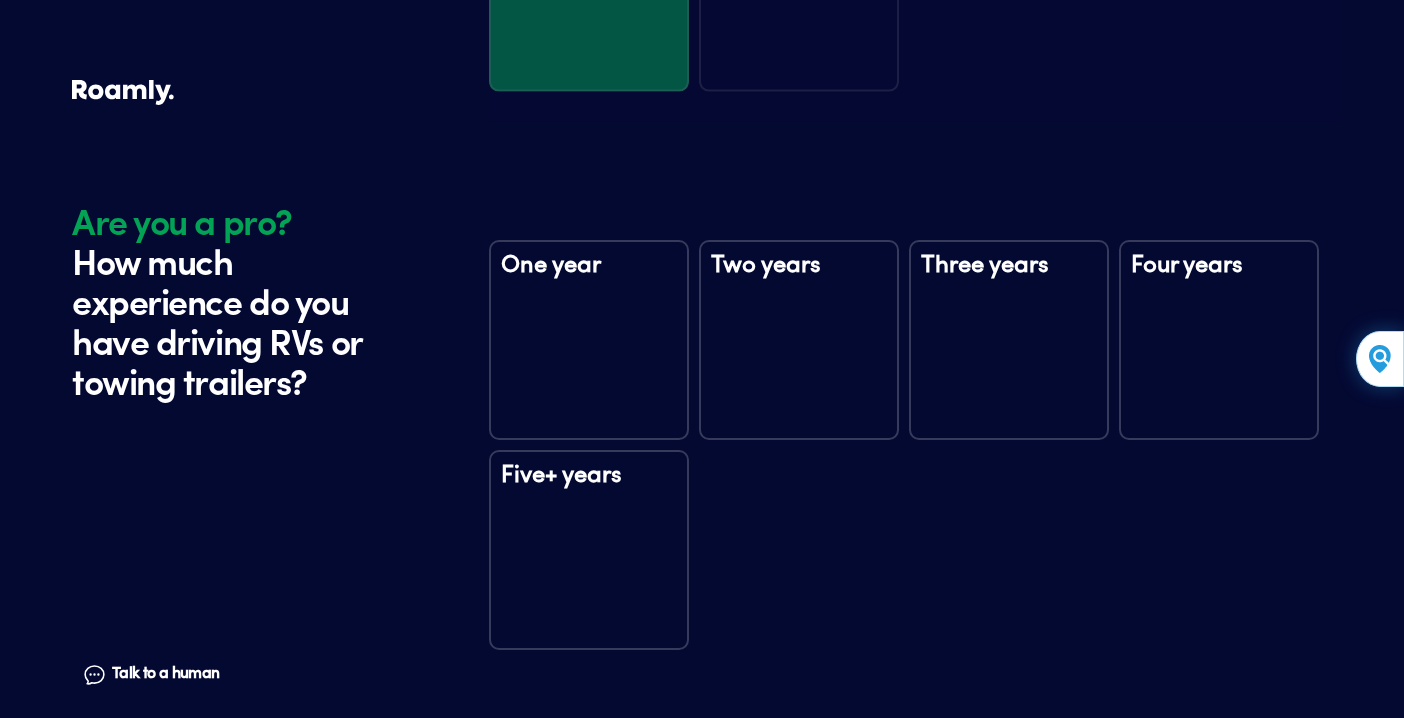 scroll, scrollTop: 2730, scrollLeft: 0, axis: vertical 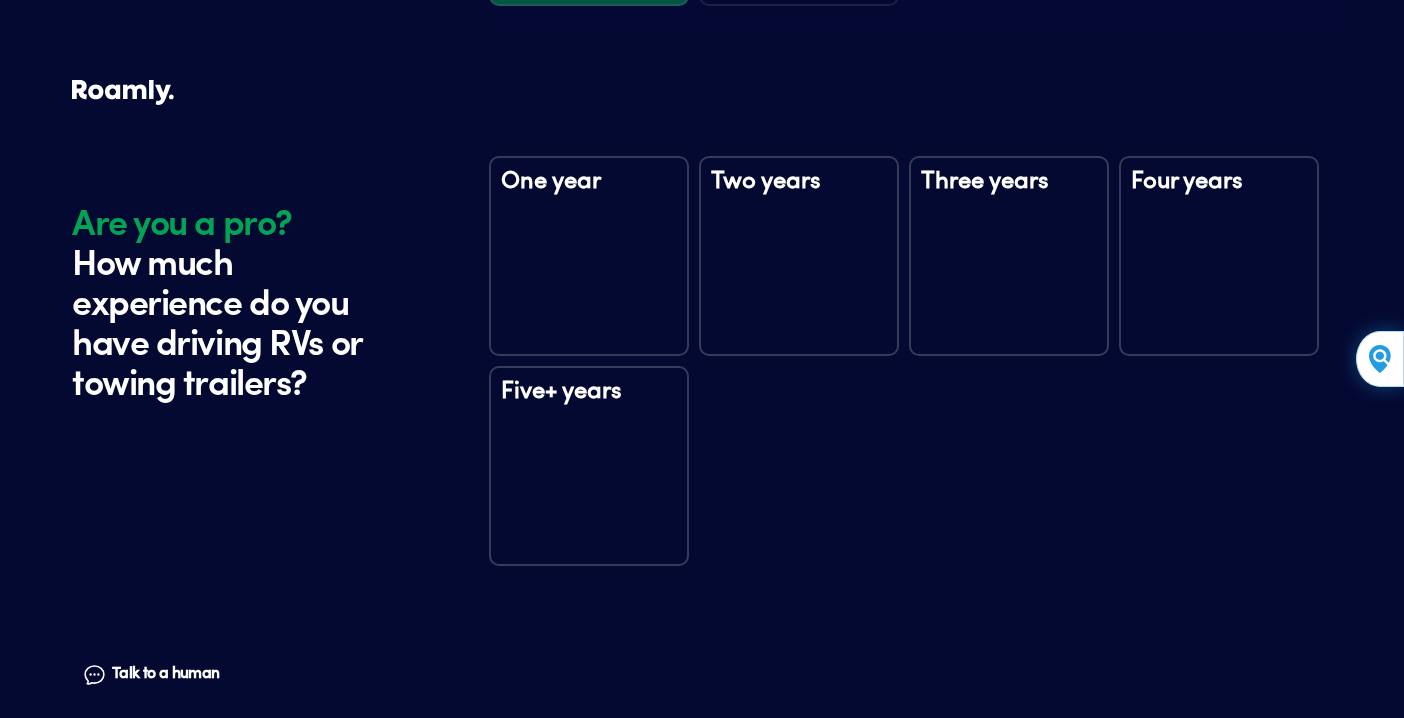 click on "Five+ years" at bounding box center (589, 466) 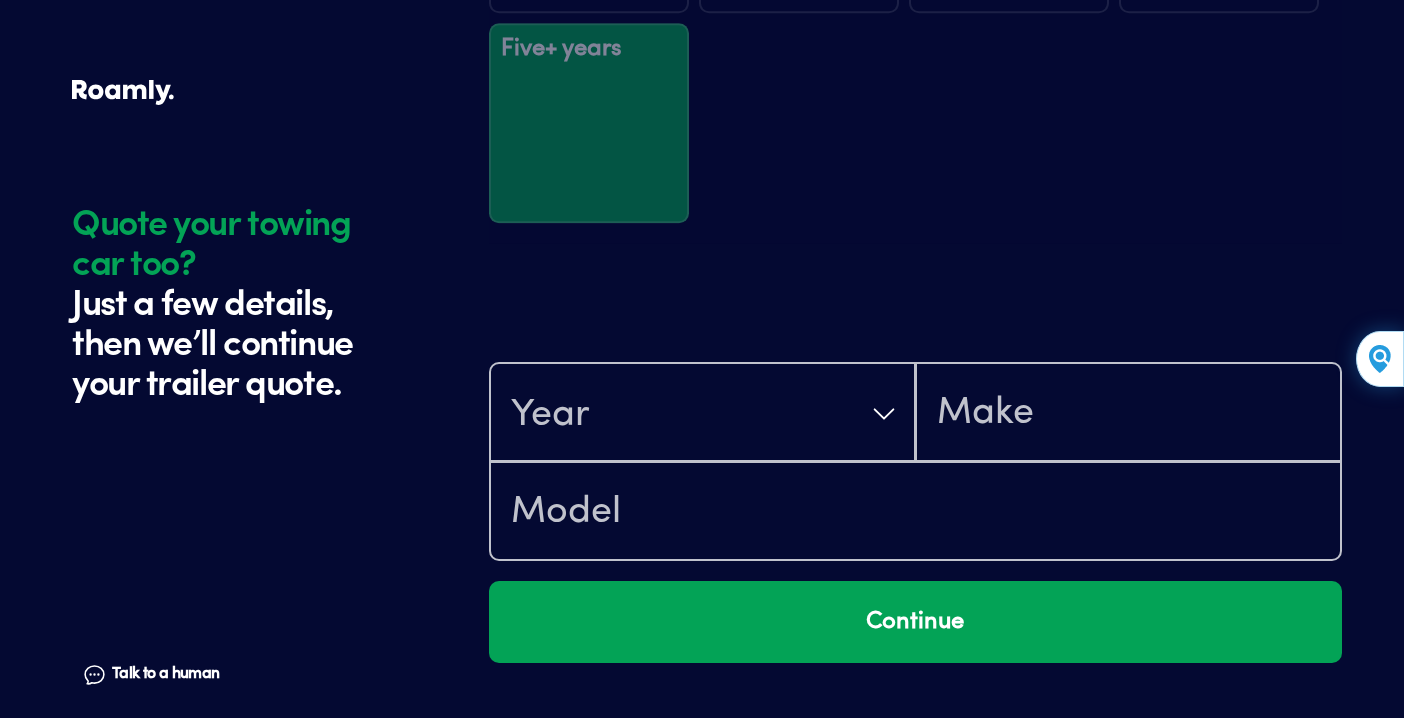 scroll, scrollTop: 3320, scrollLeft: 0, axis: vertical 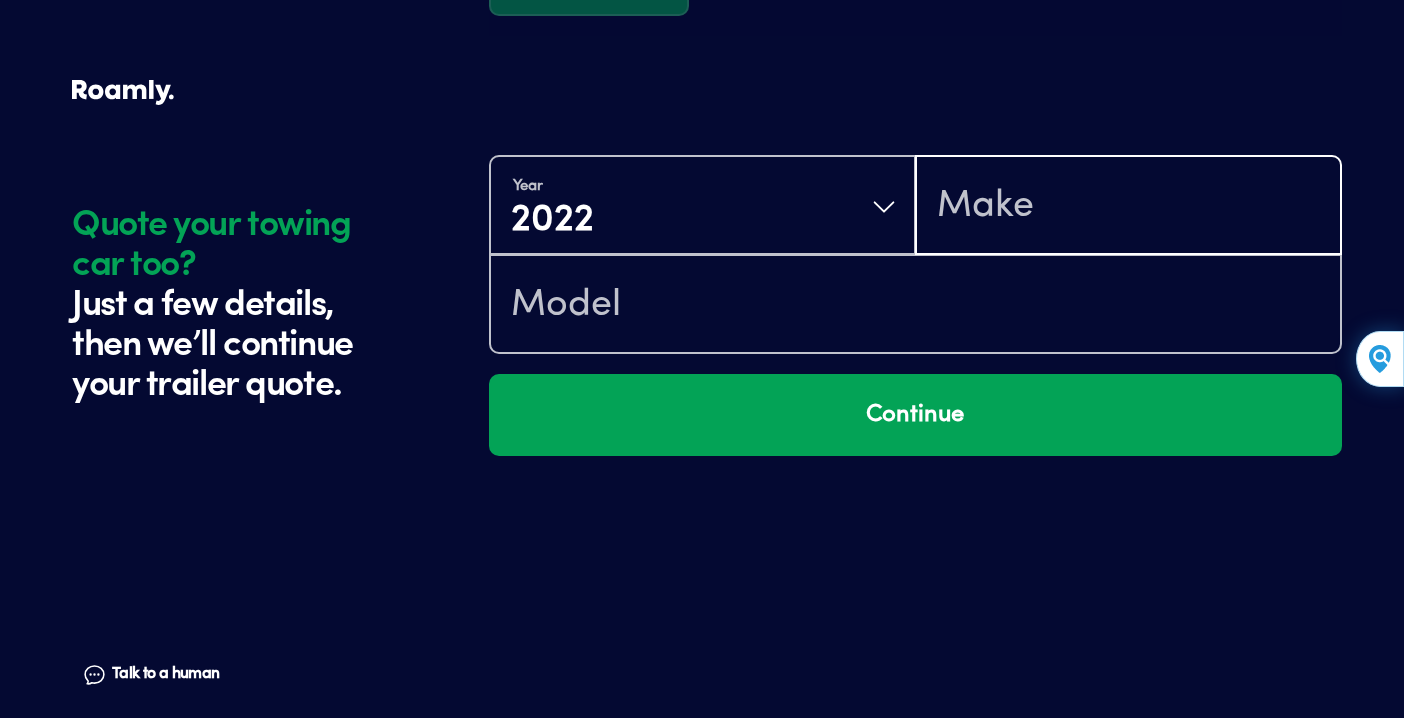 click at bounding box center [1128, 207] 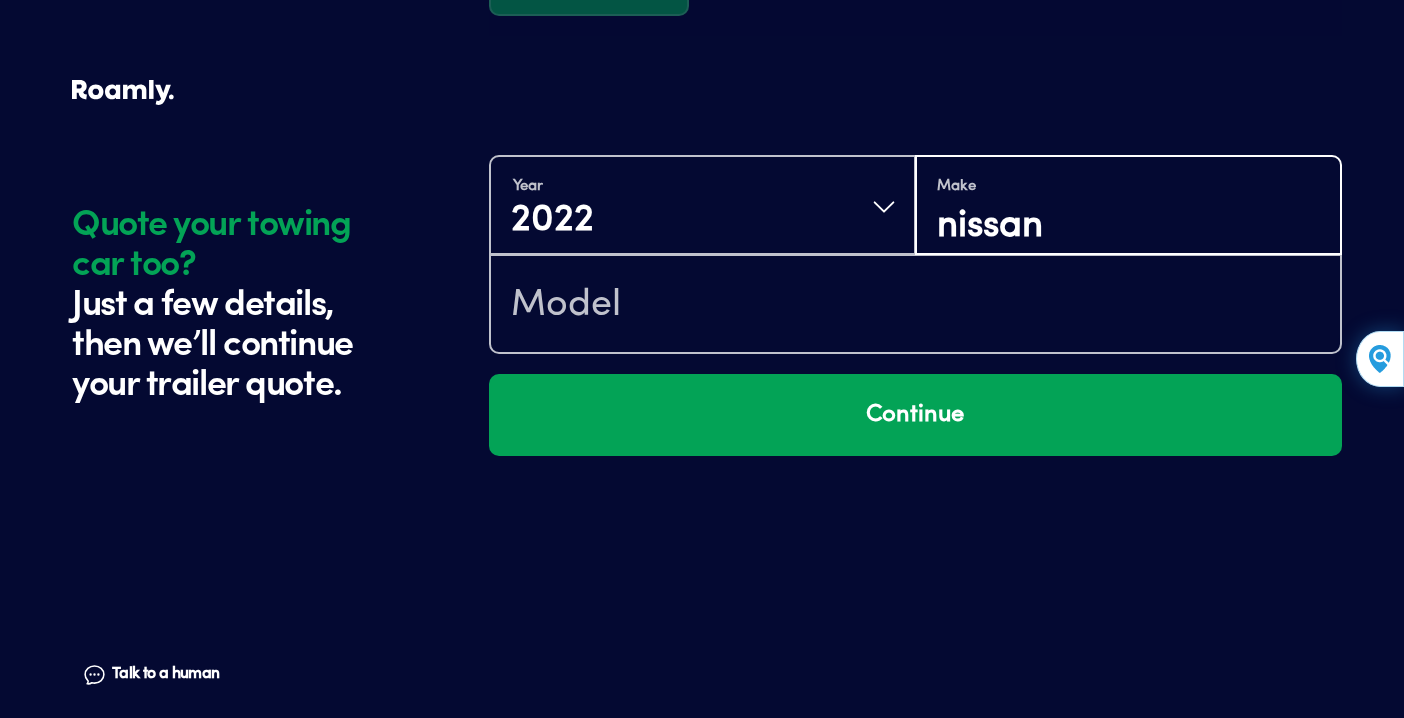 type on "nissan" 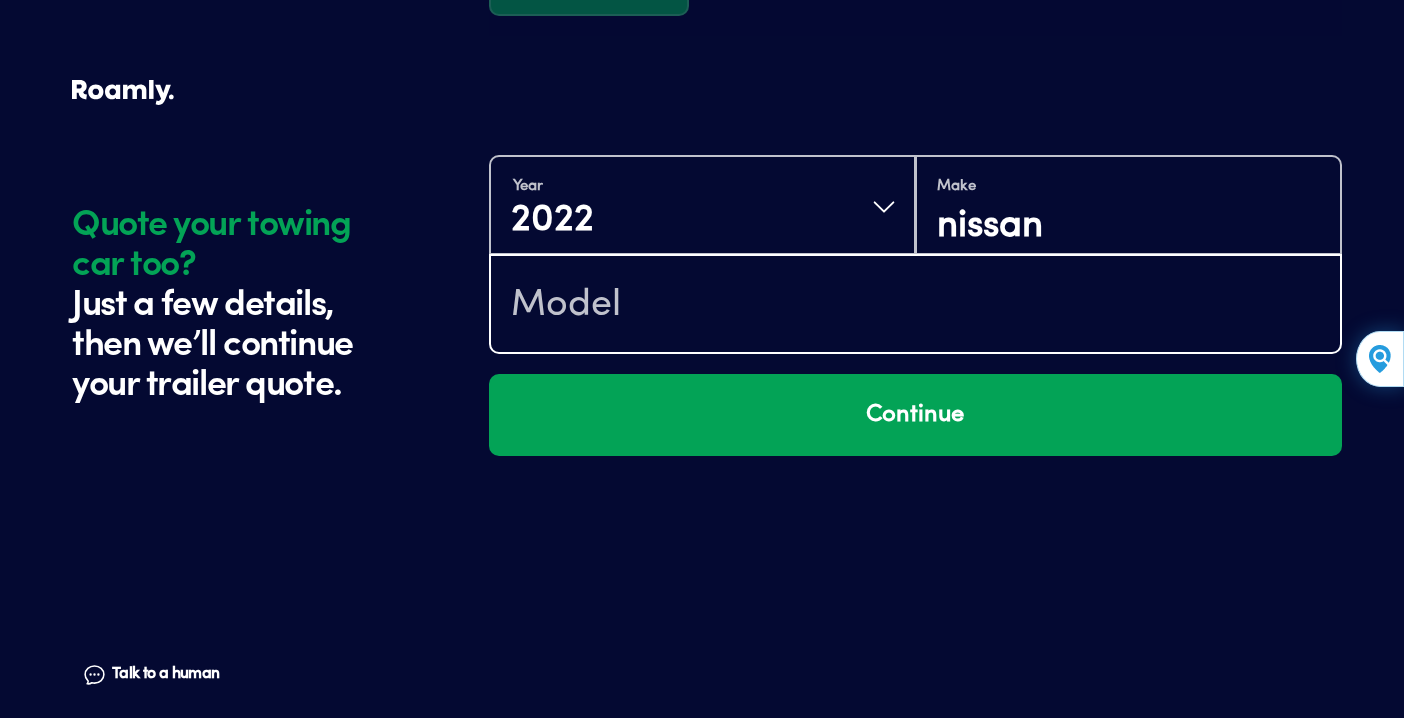 click at bounding box center [915, 306] 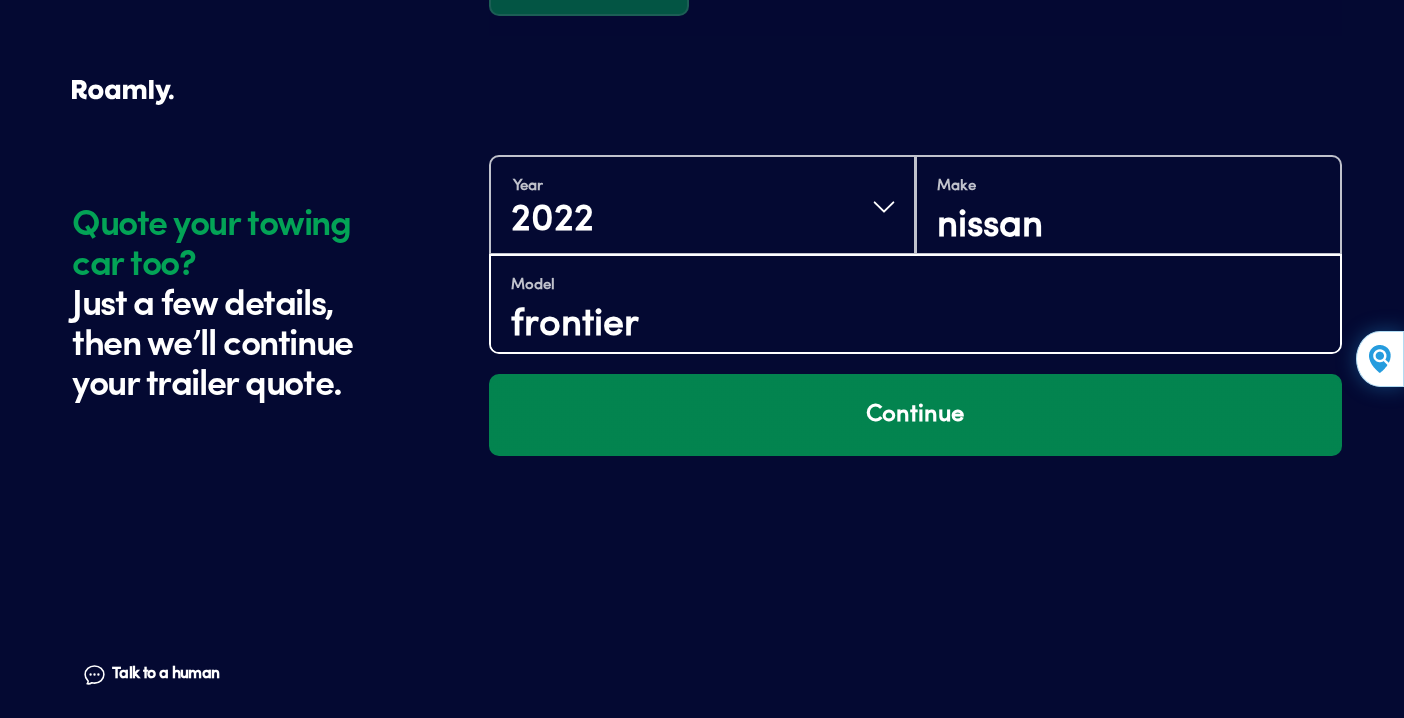 type on "frontier" 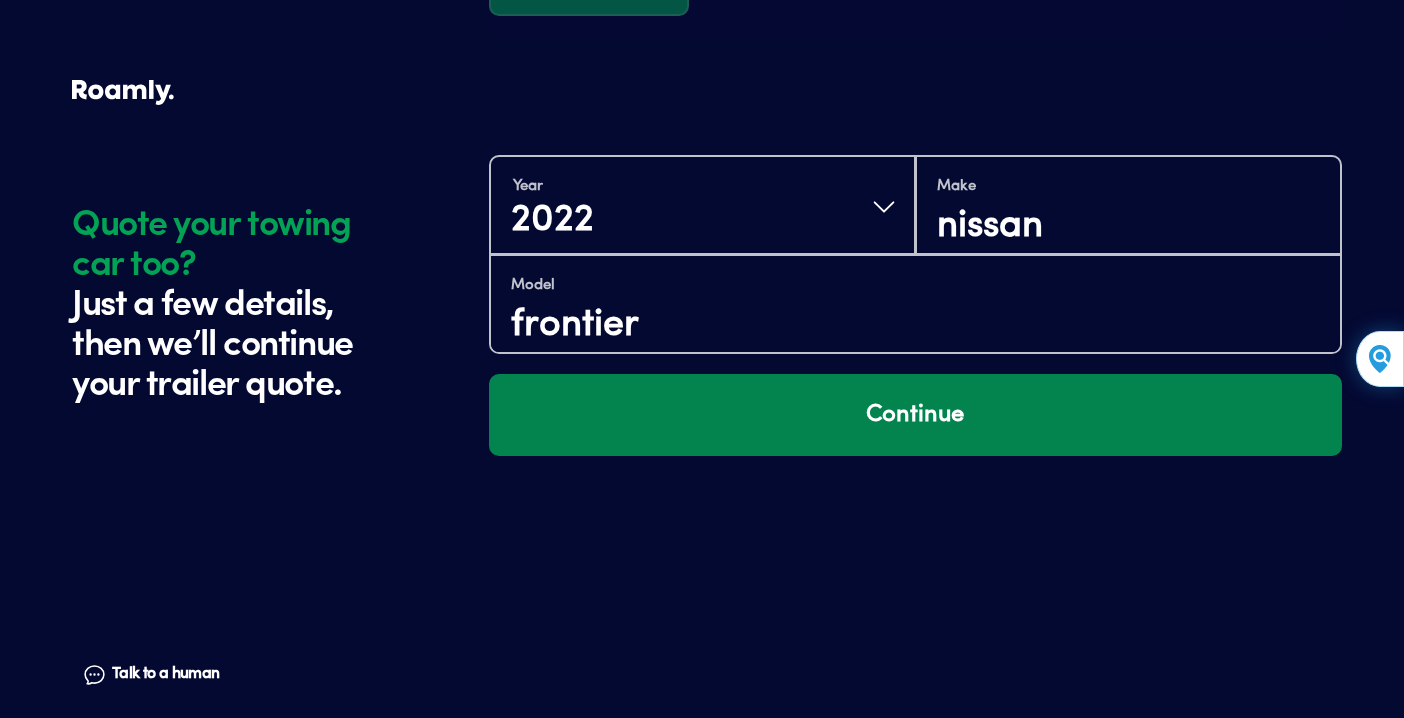 click on "Continue" at bounding box center (915, 415) 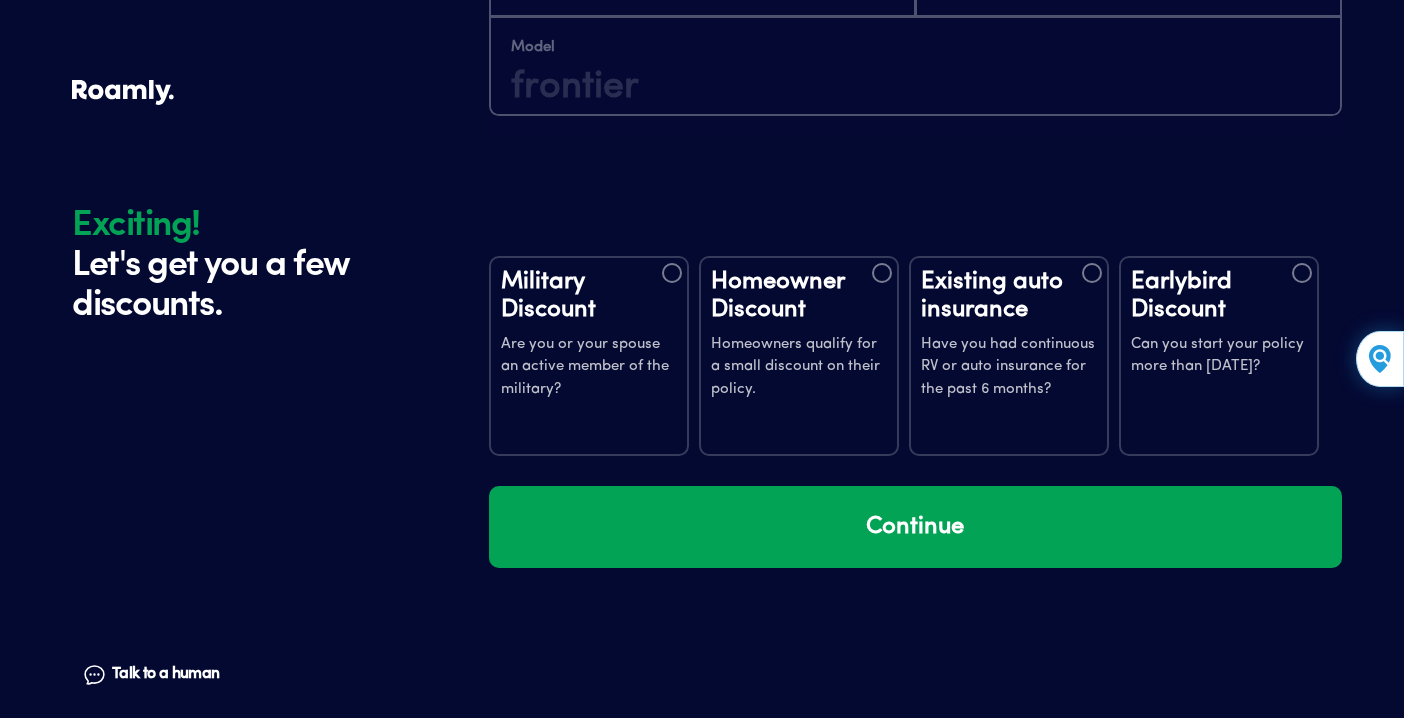 scroll, scrollTop: 3698, scrollLeft: 0, axis: vertical 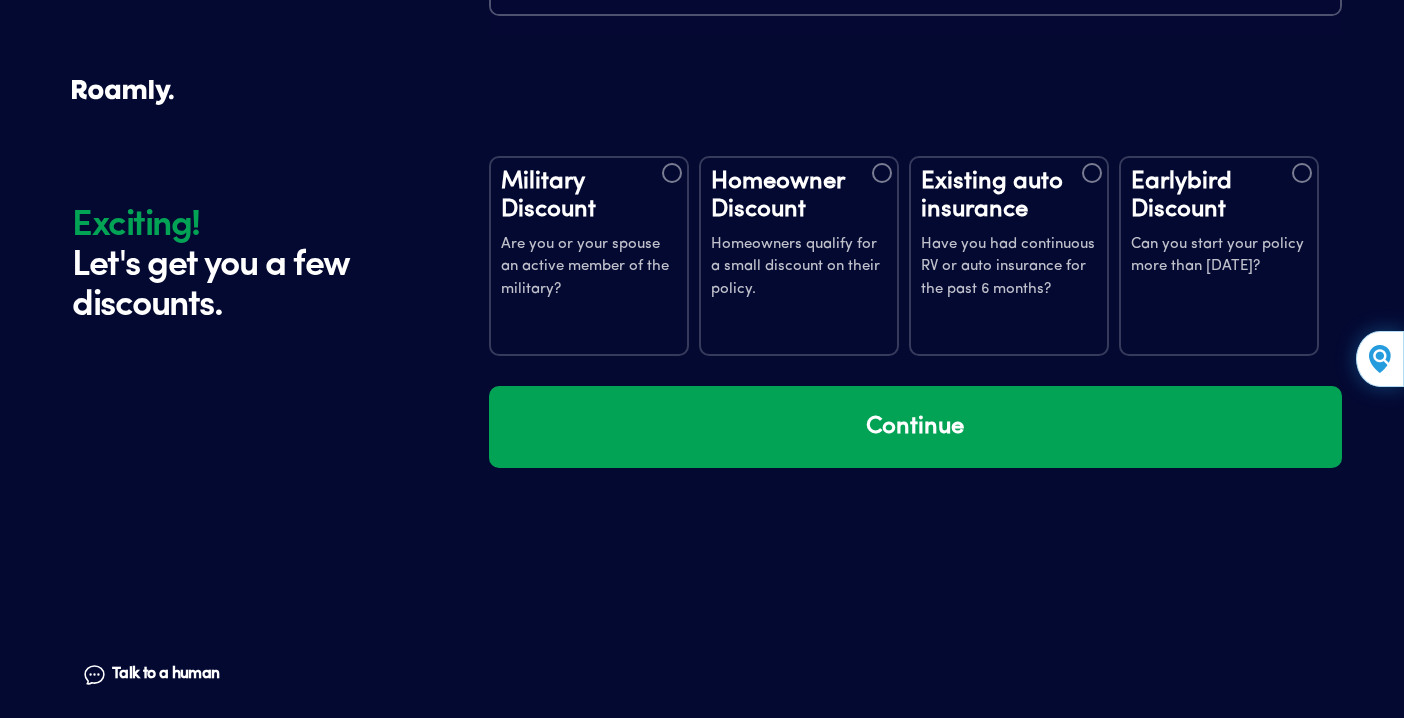 click at bounding box center (882, 173) 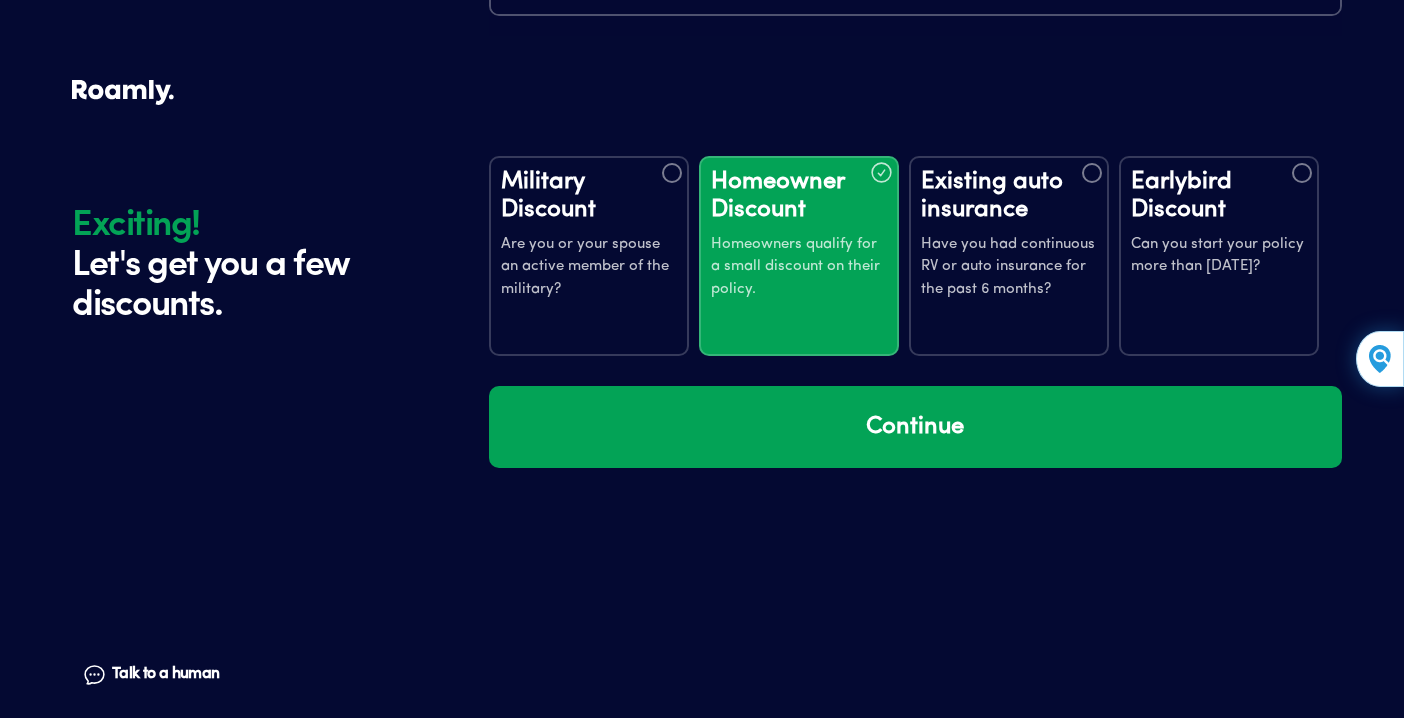 click at bounding box center [1092, 173] 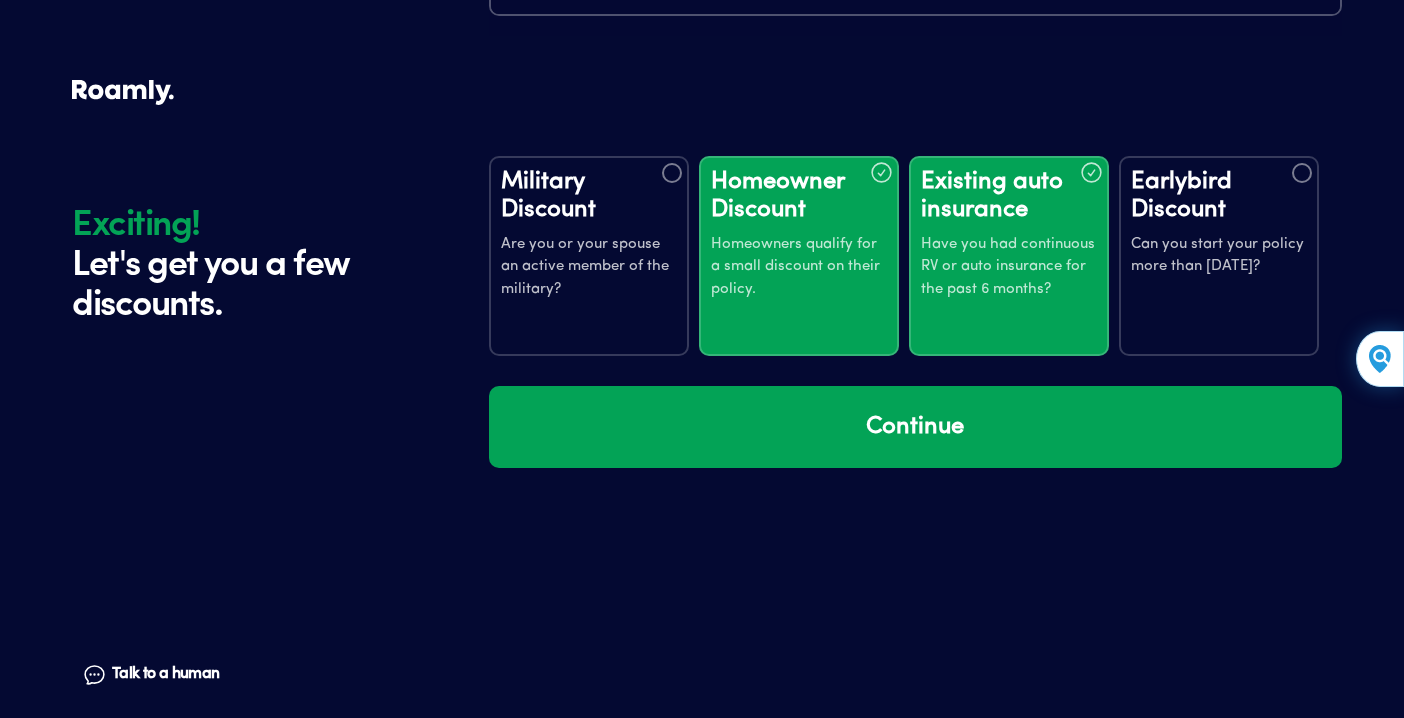 click at bounding box center (1302, 173) 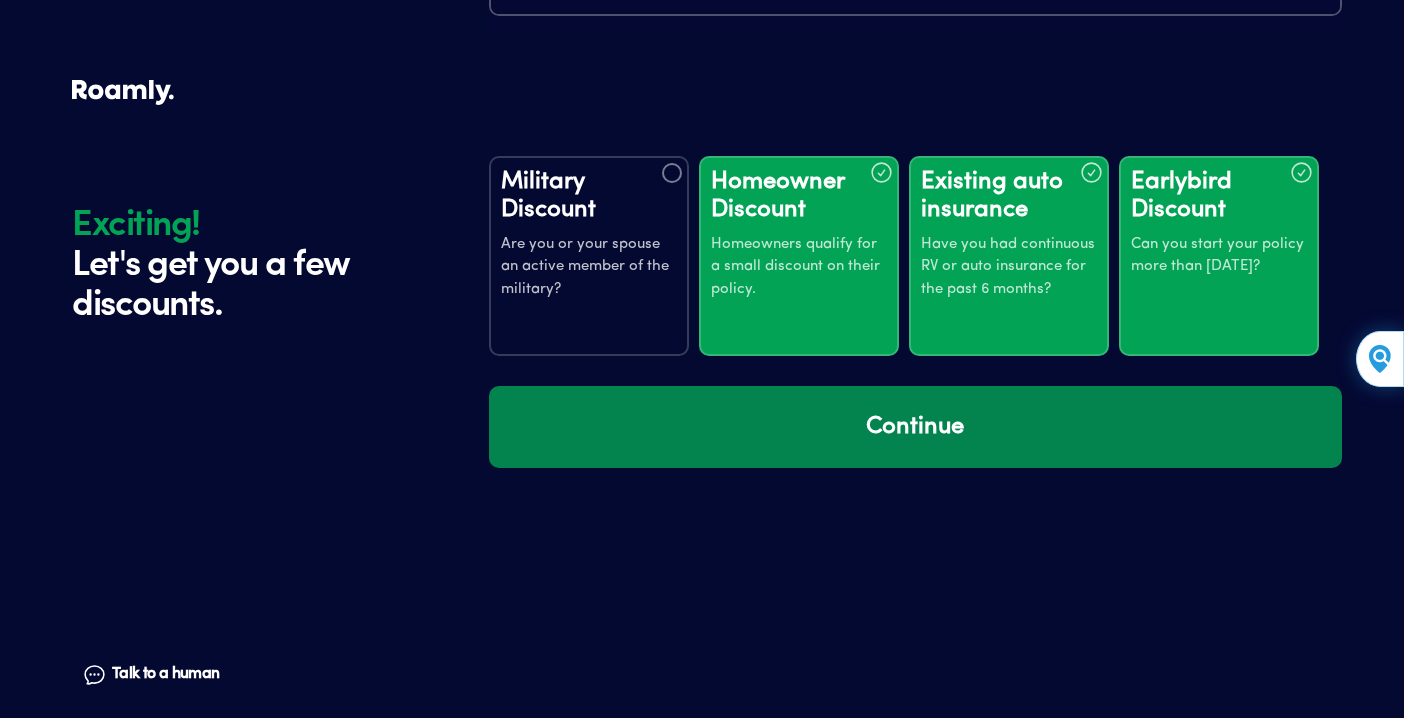 click on "Continue" at bounding box center [915, 427] 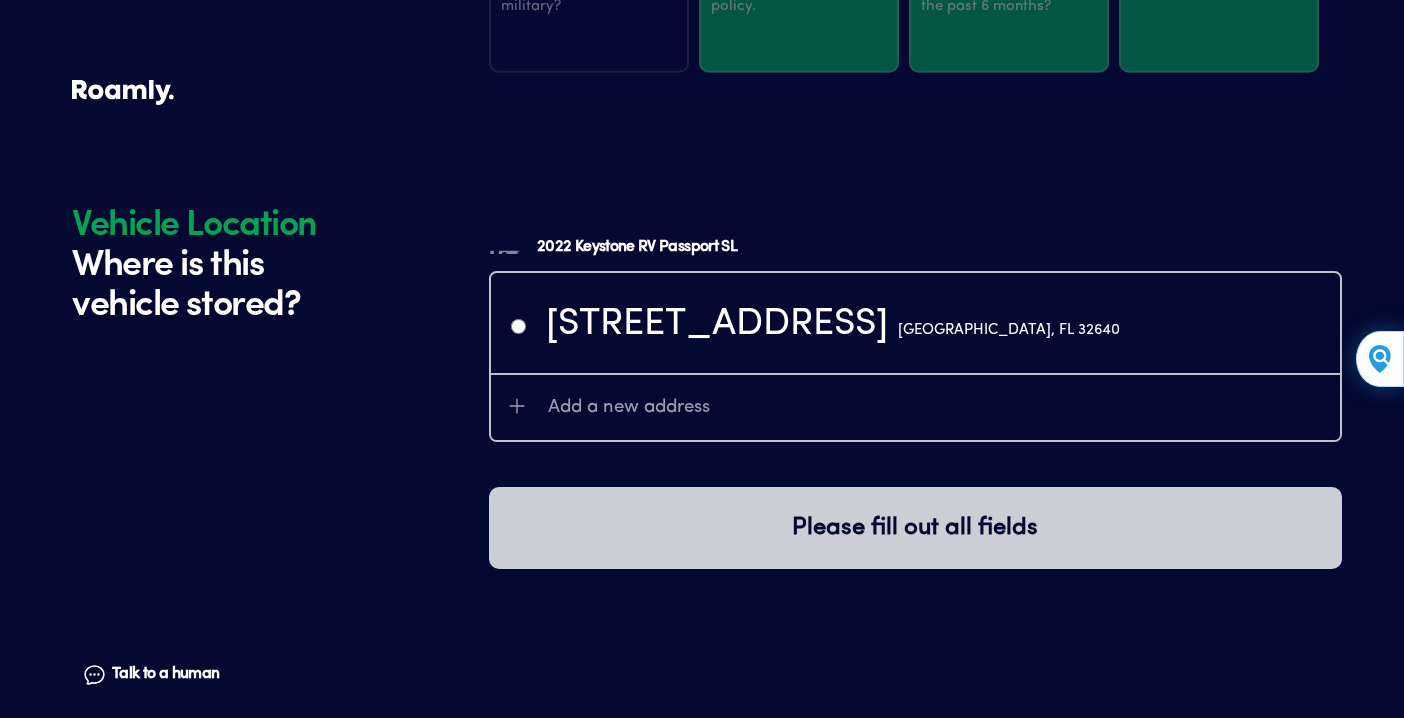 scroll, scrollTop: 4088, scrollLeft: 0, axis: vertical 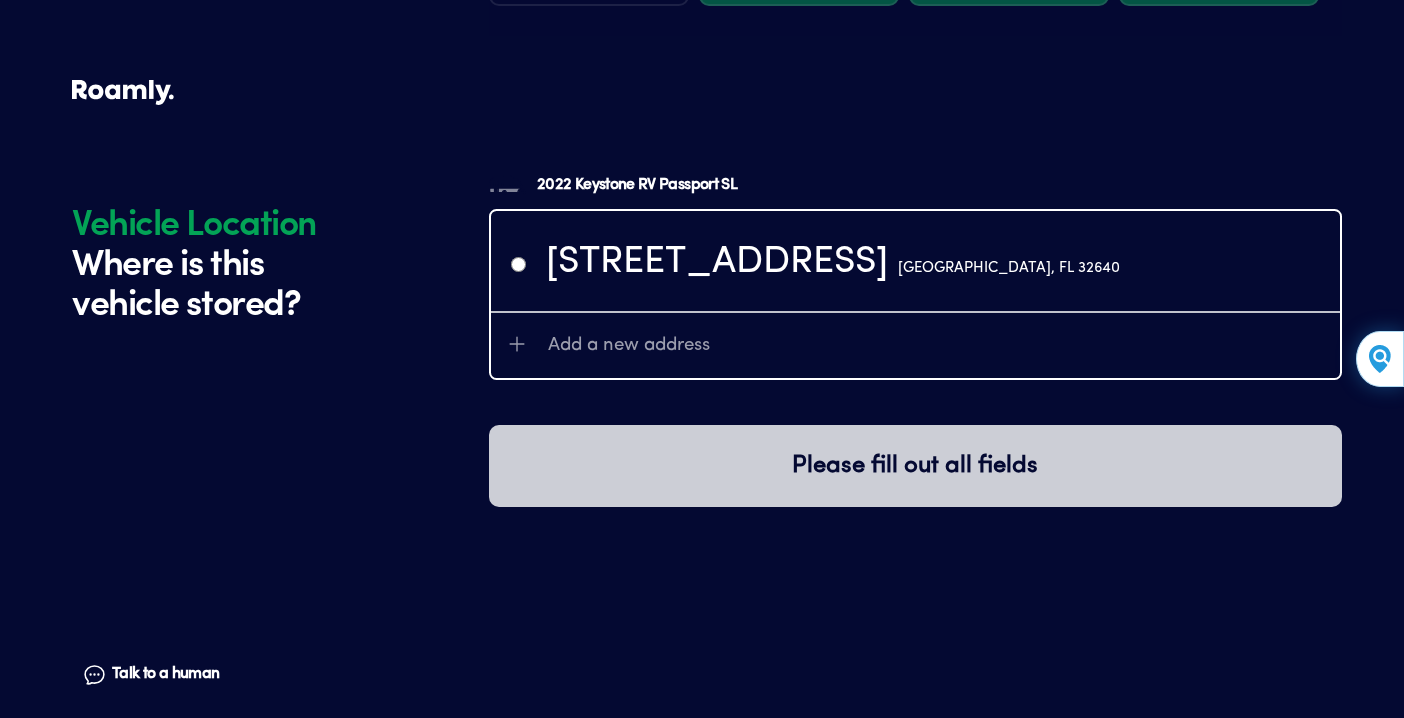 click on "Add a new address" at bounding box center (936, 345) 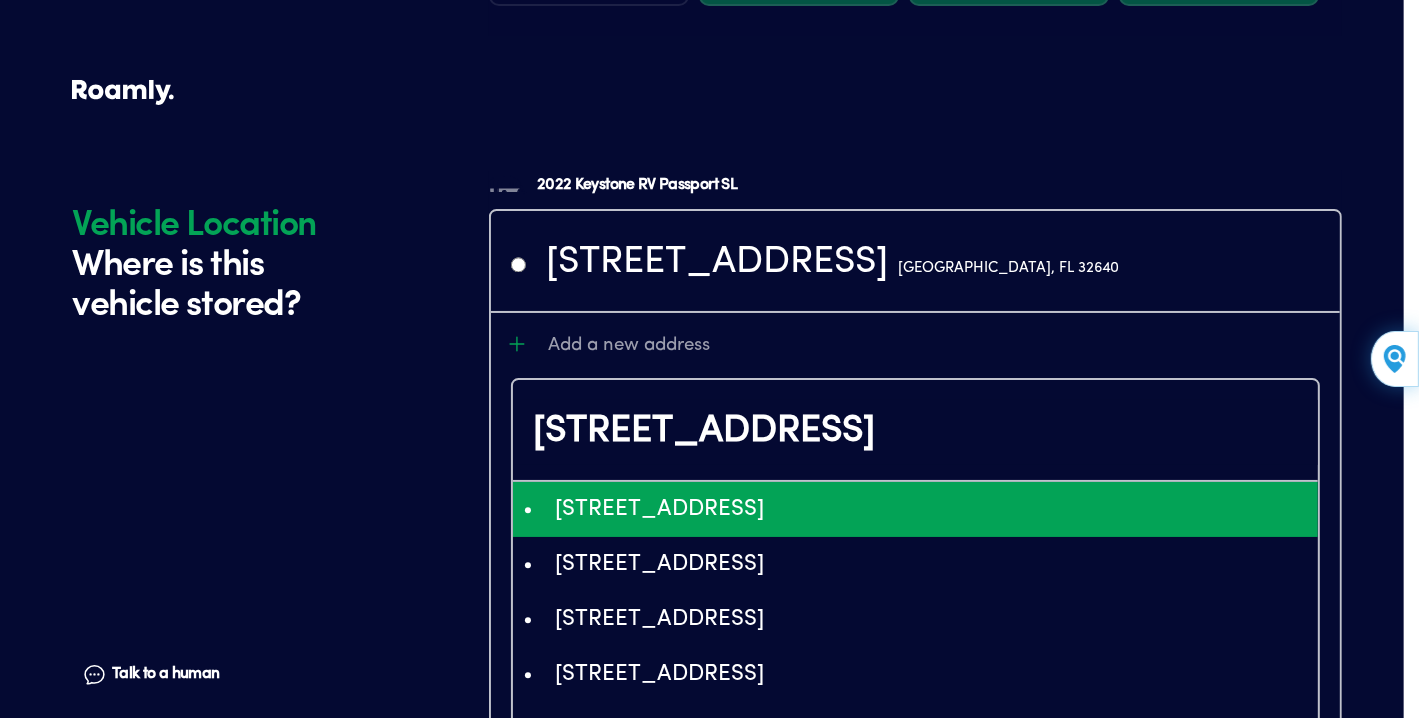 type on "ChIJn9drOQsX5ogRThIIx9DA8z8" 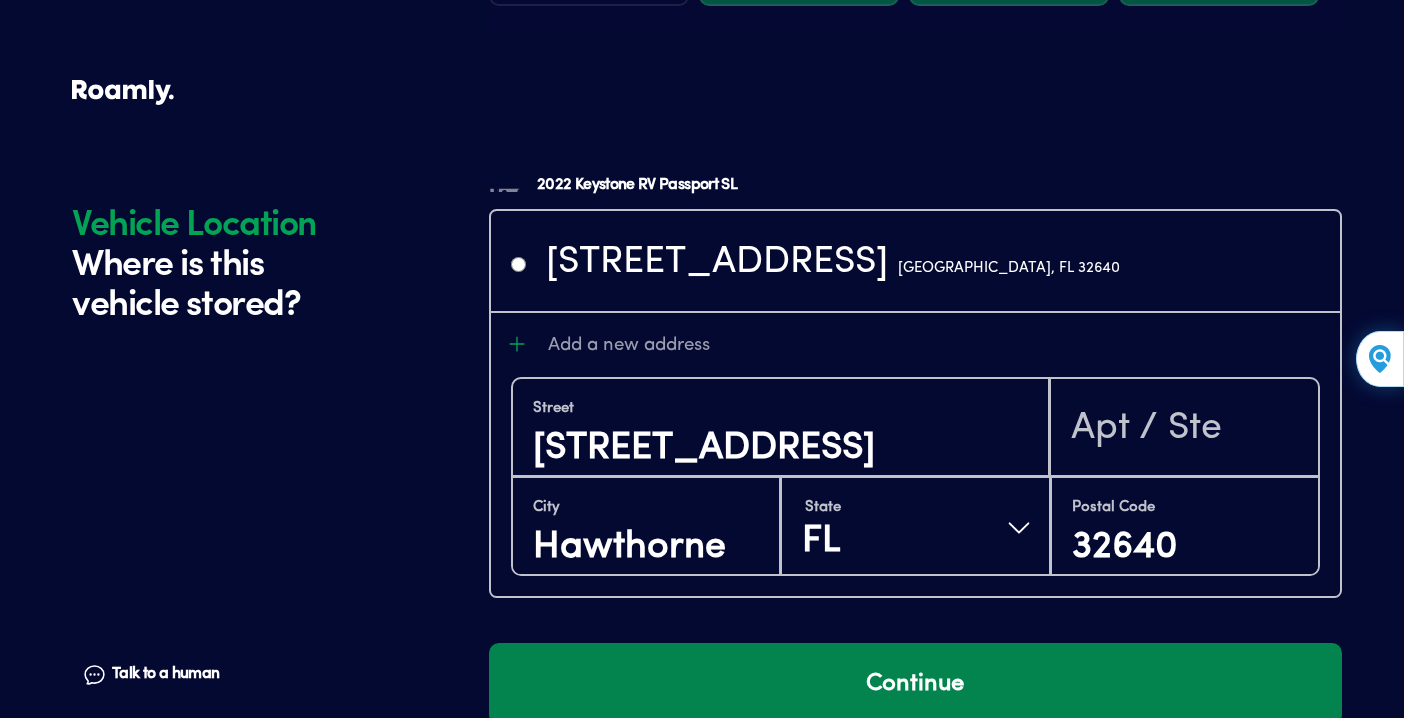 click on "Continue" at bounding box center [915, 684] 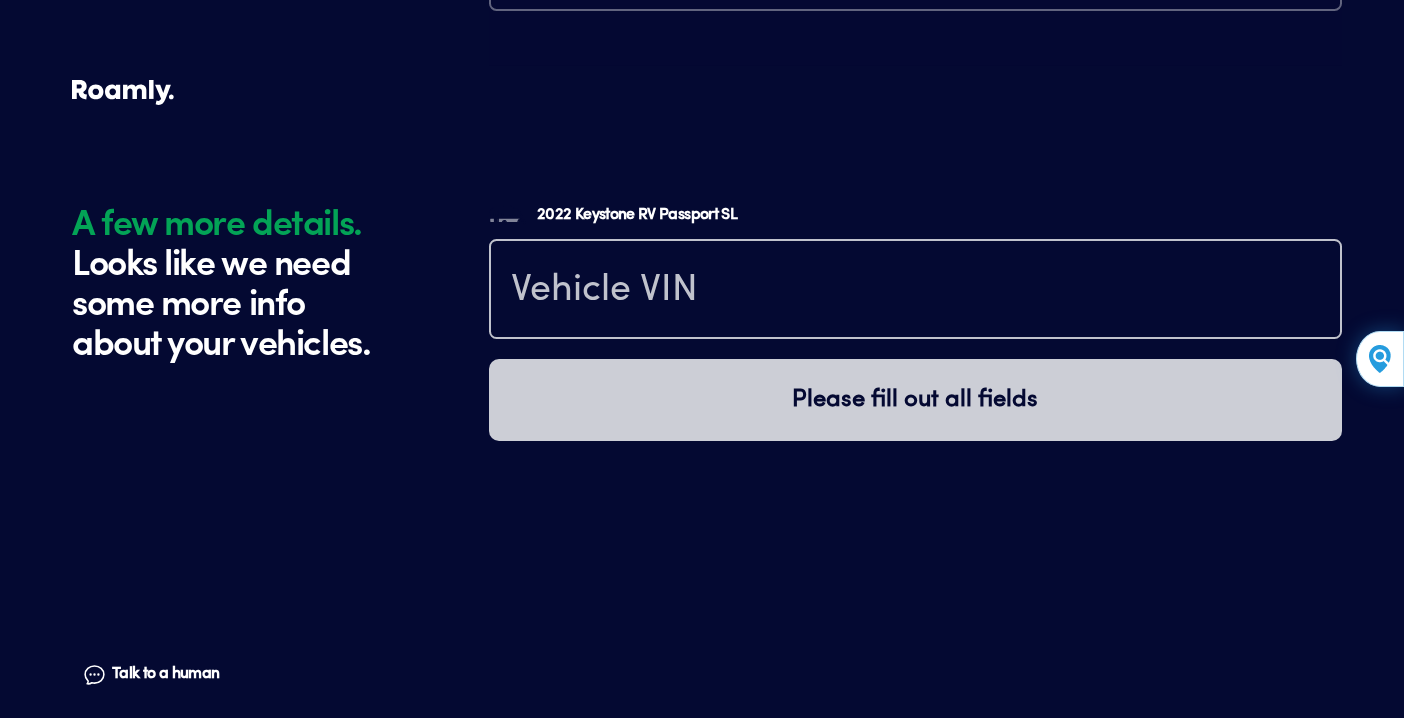 scroll, scrollTop: 4726, scrollLeft: 0, axis: vertical 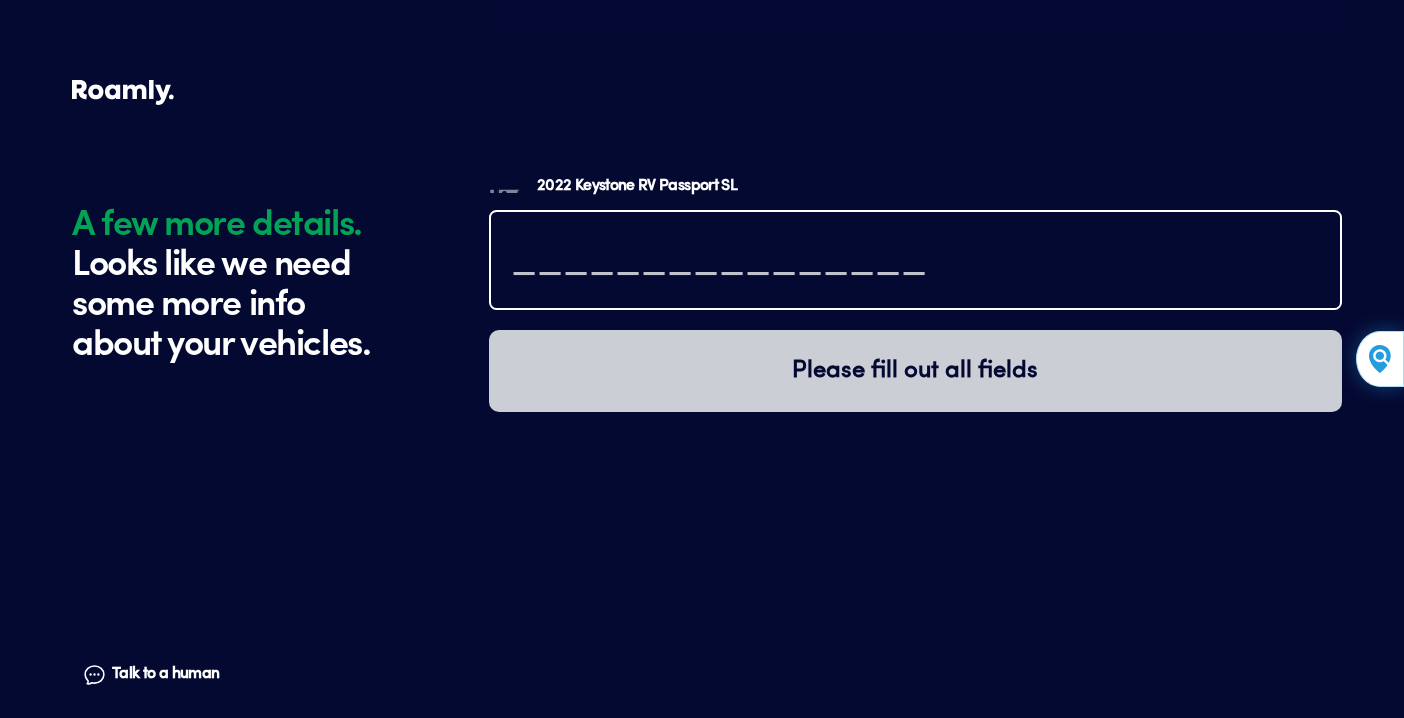 click at bounding box center (915, 262) 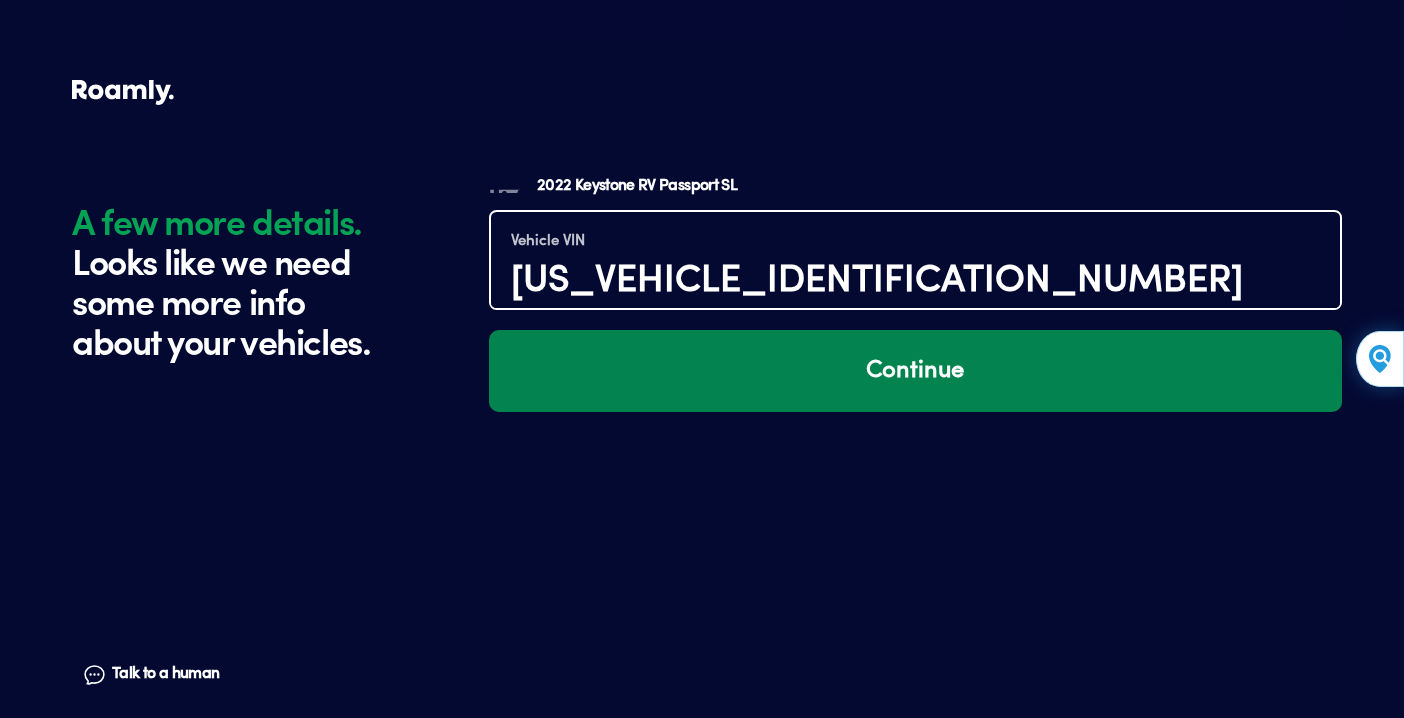 type on "4YDTPPN23PK410122" 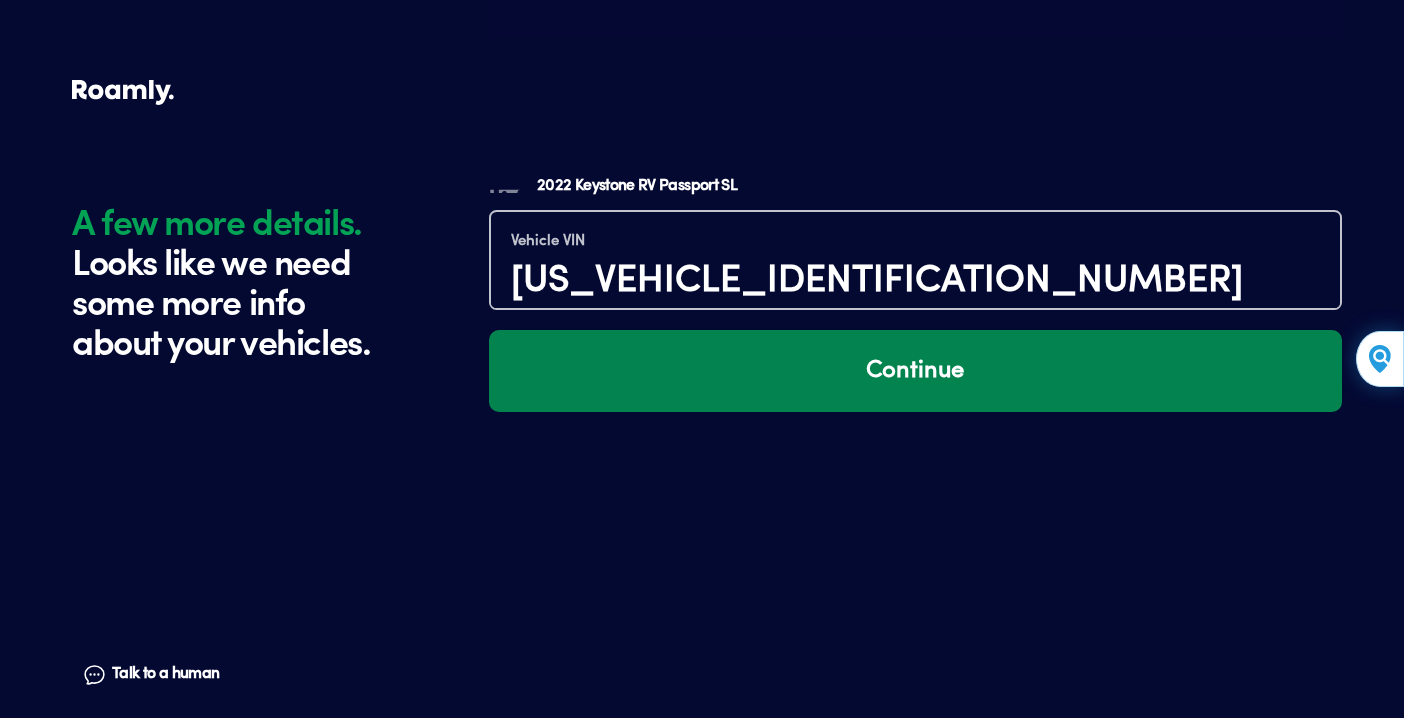 click on "Continue" at bounding box center (915, 371) 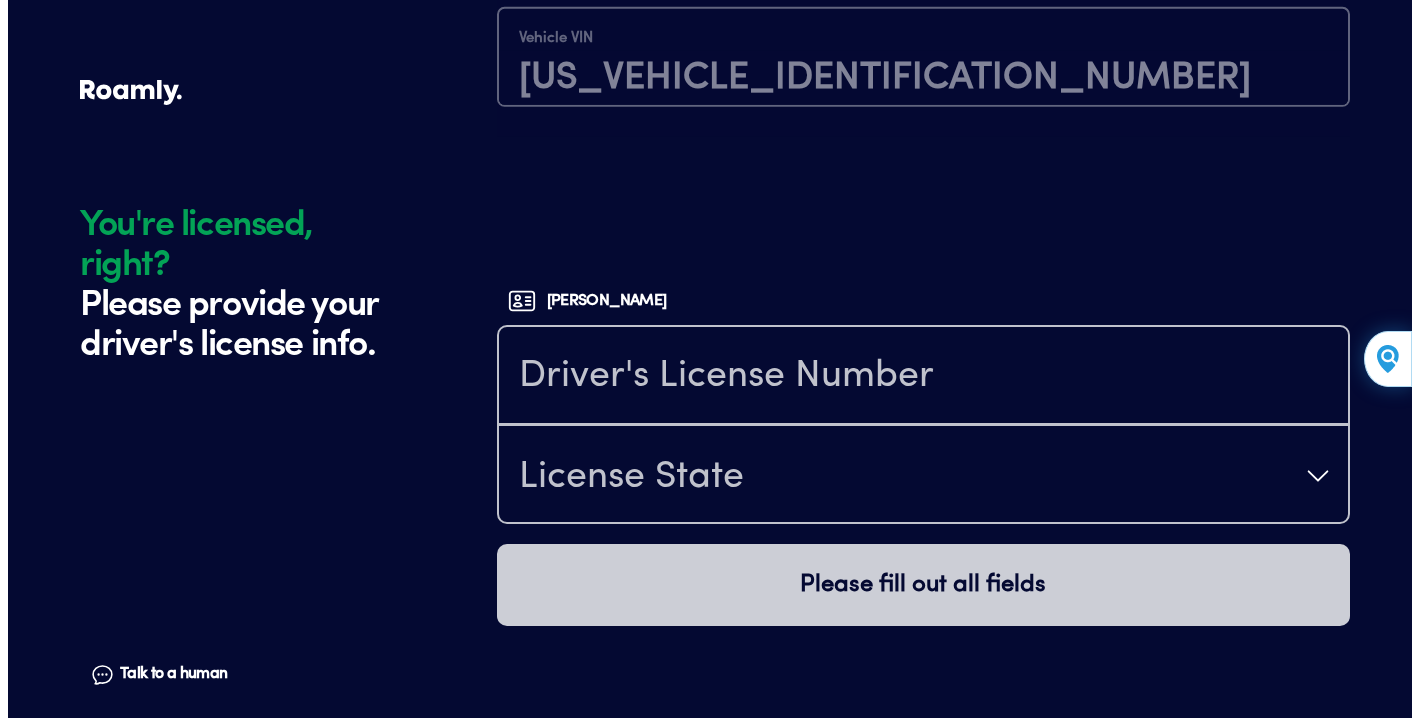 scroll, scrollTop: 5068, scrollLeft: 0, axis: vertical 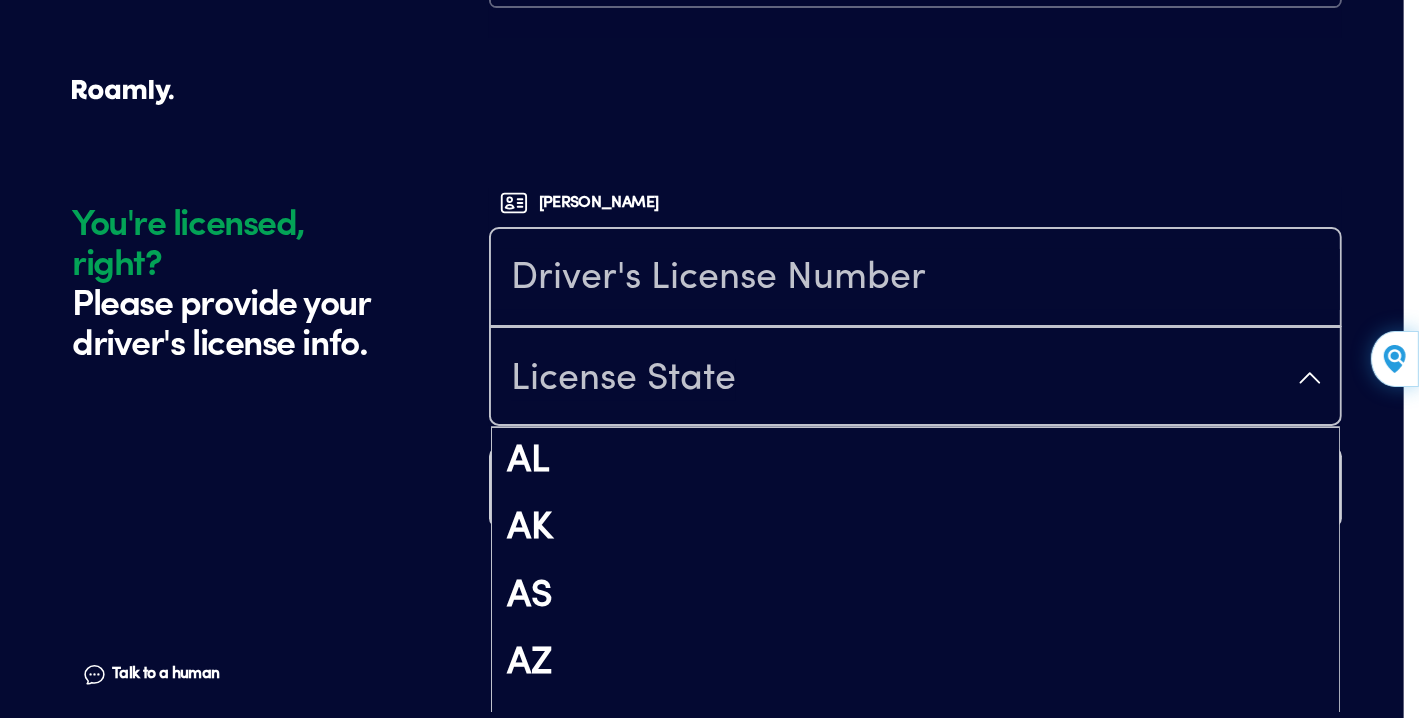 click on "License State" at bounding box center (915, 378) 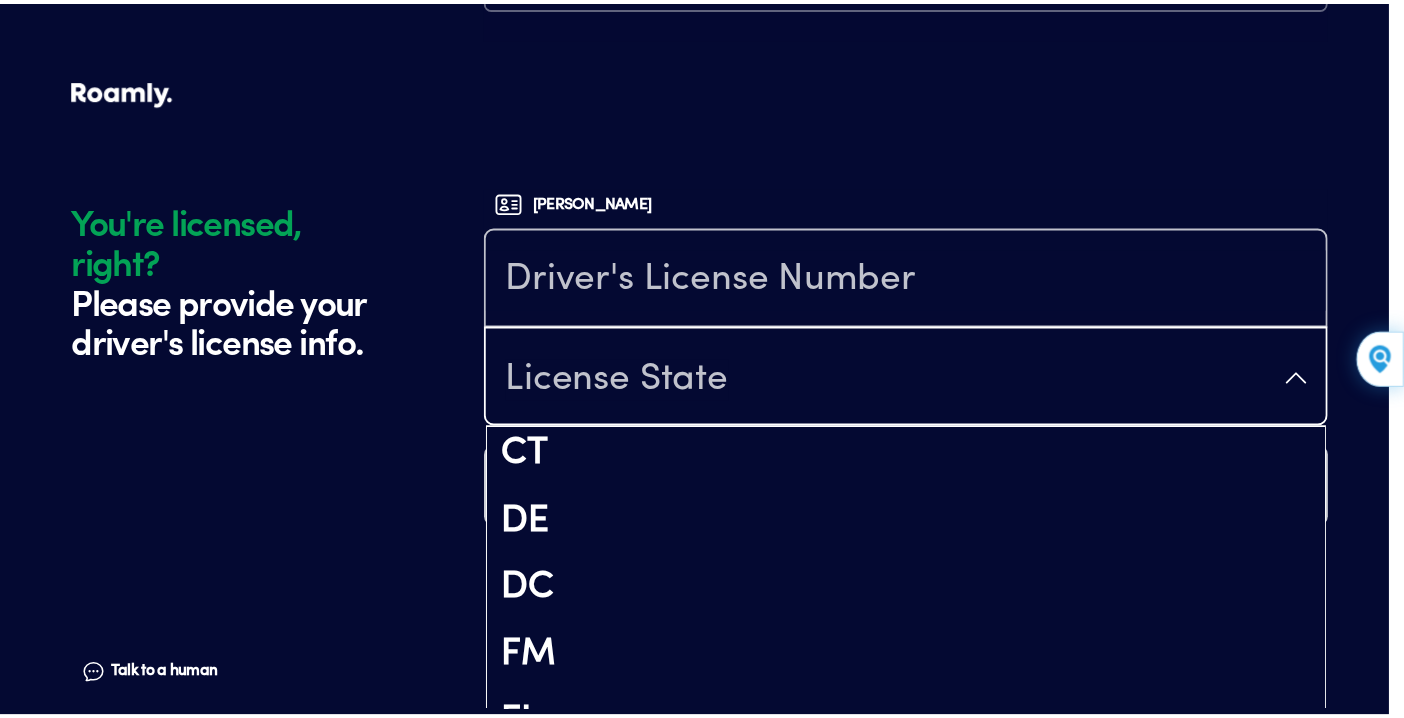 scroll, scrollTop: 640, scrollLeft: 0, axis: vertical 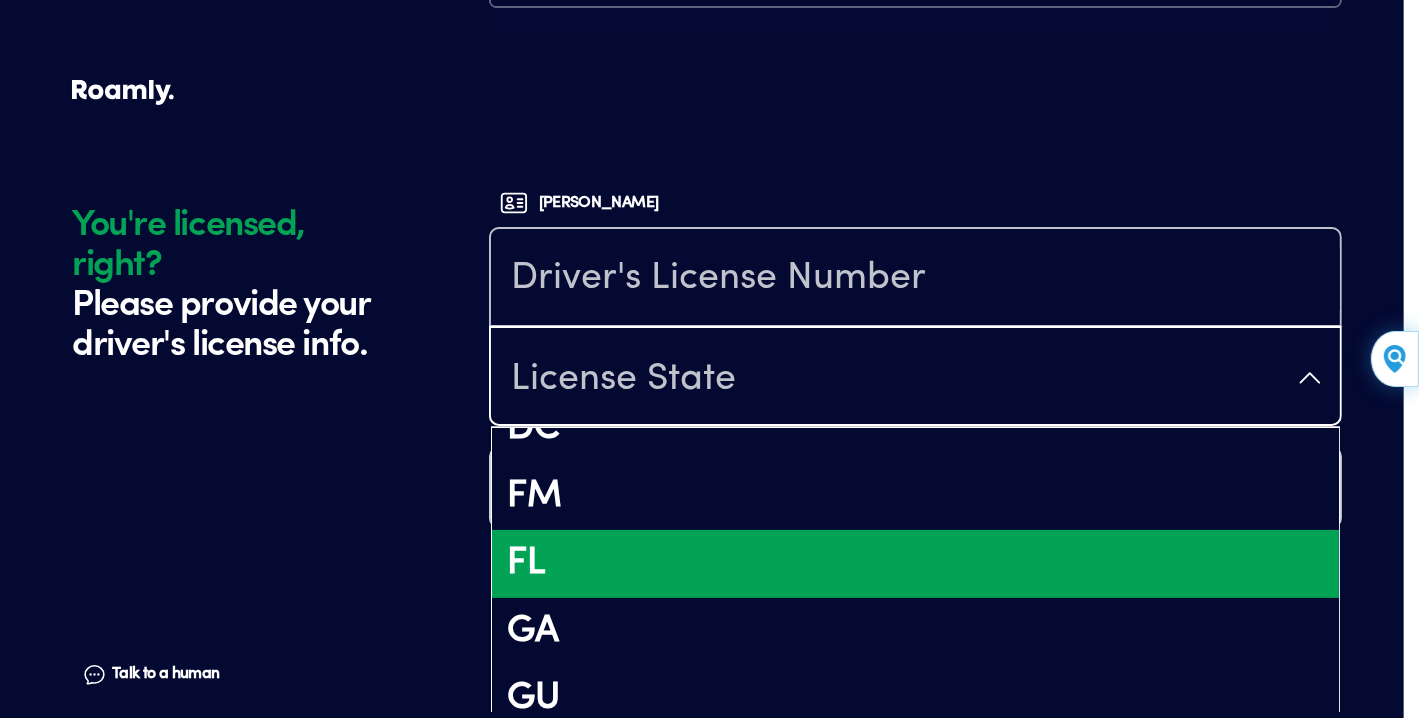 click on "FL" at bounding box center [915, 564] 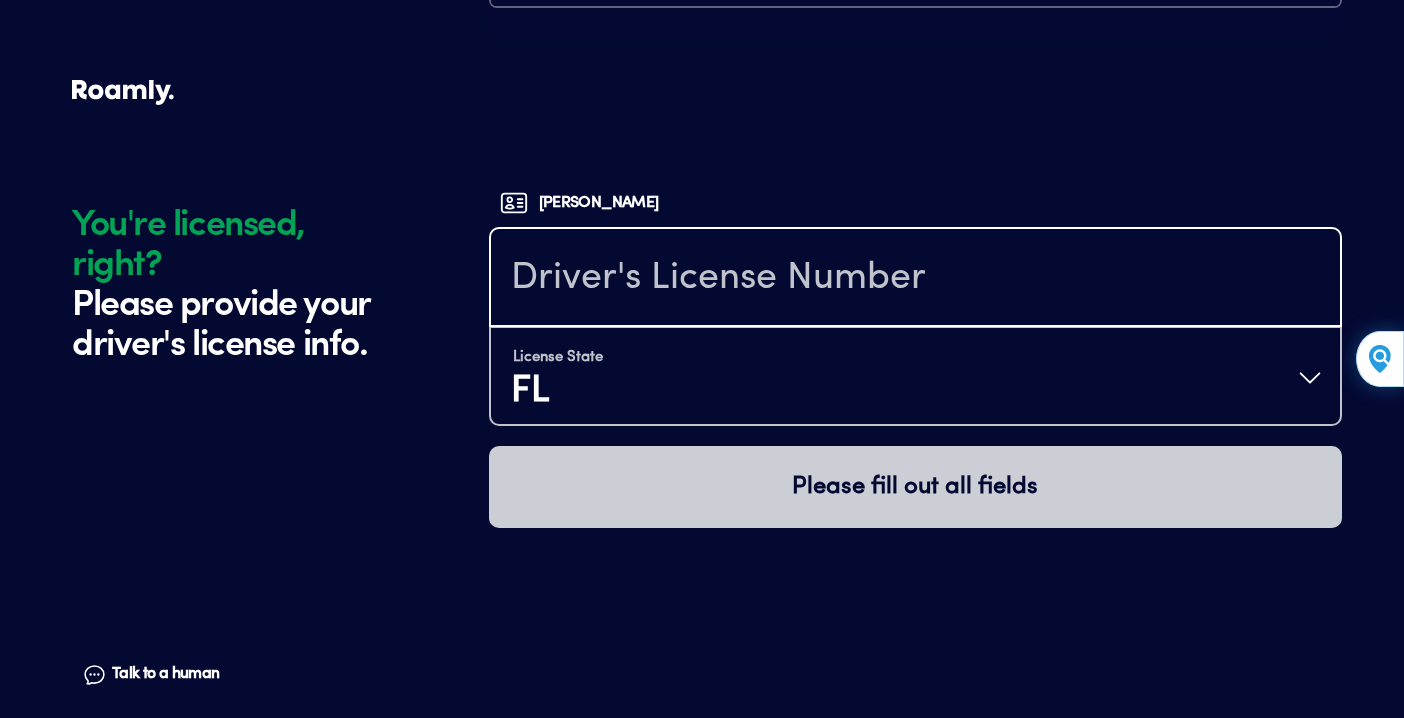 click at bounding box center (915, 279) 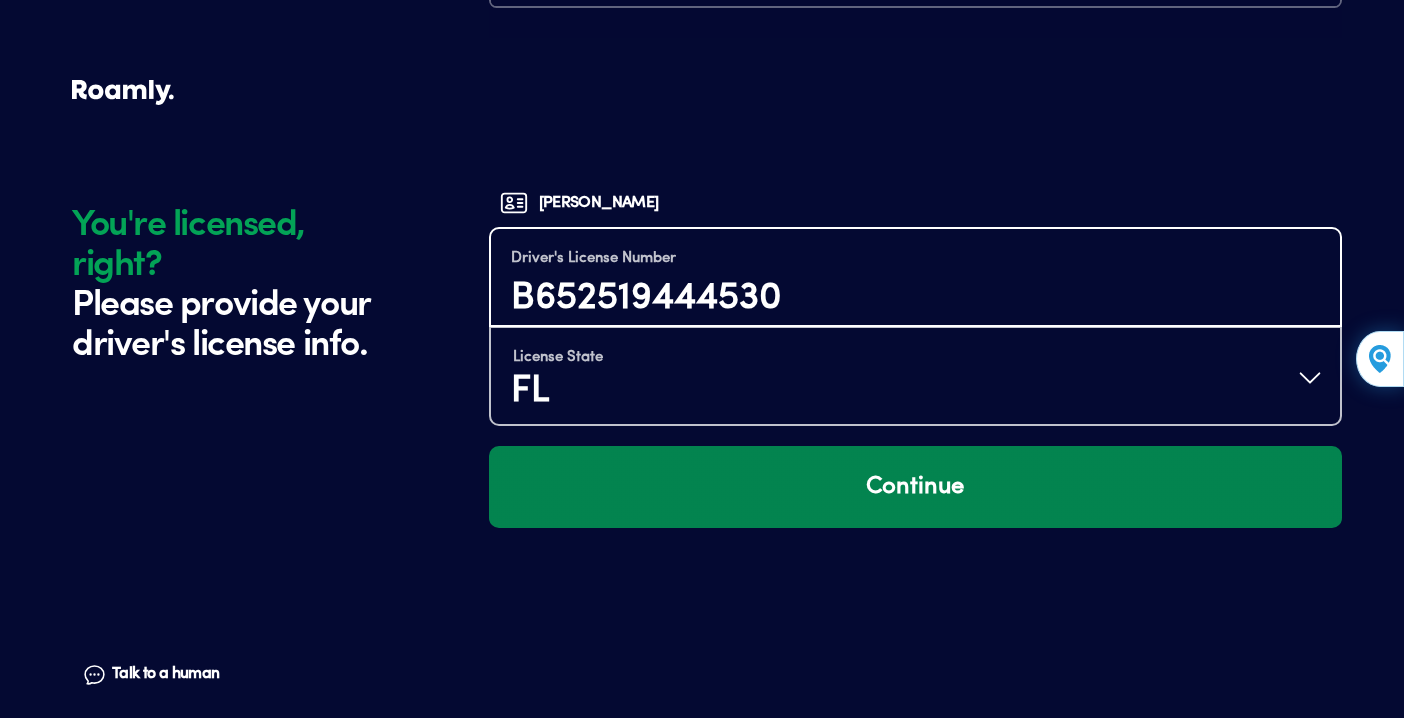type on "B652519444530" 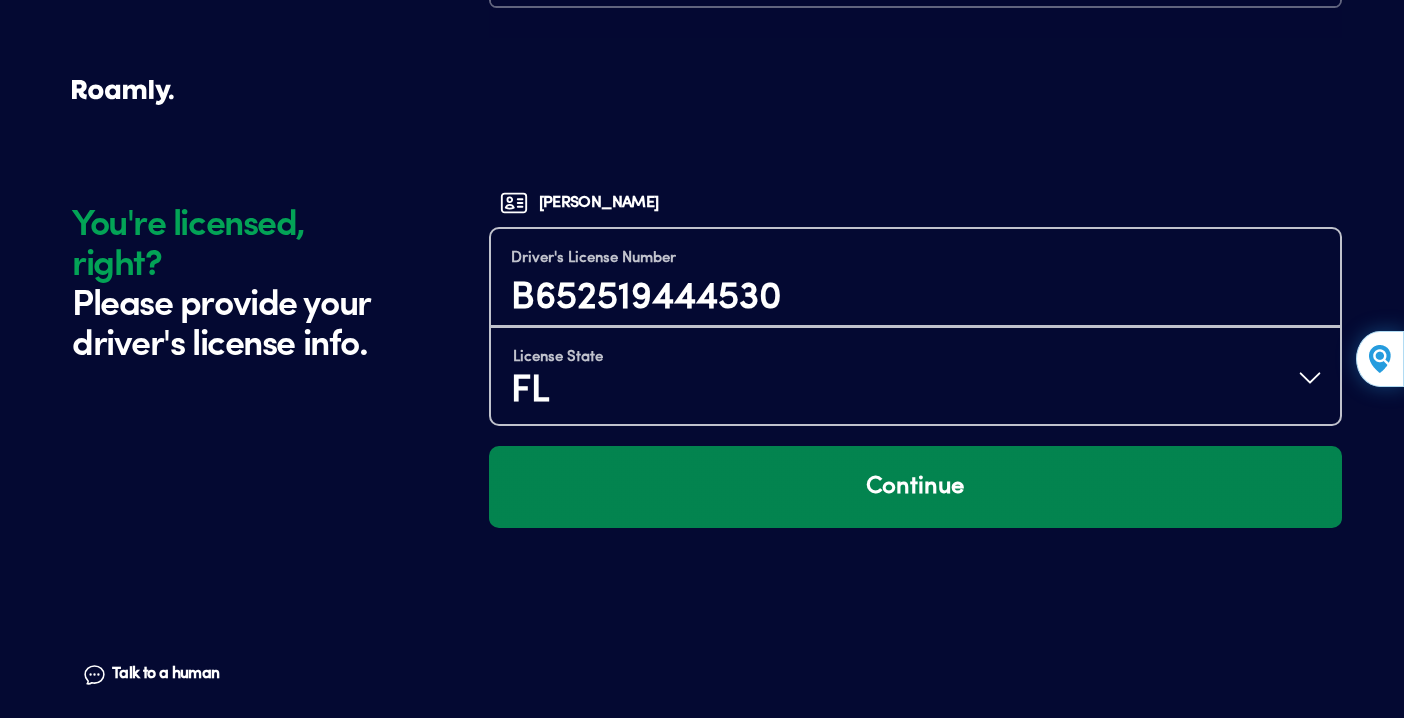 click on "Continue" at bounding box center [915, 487] 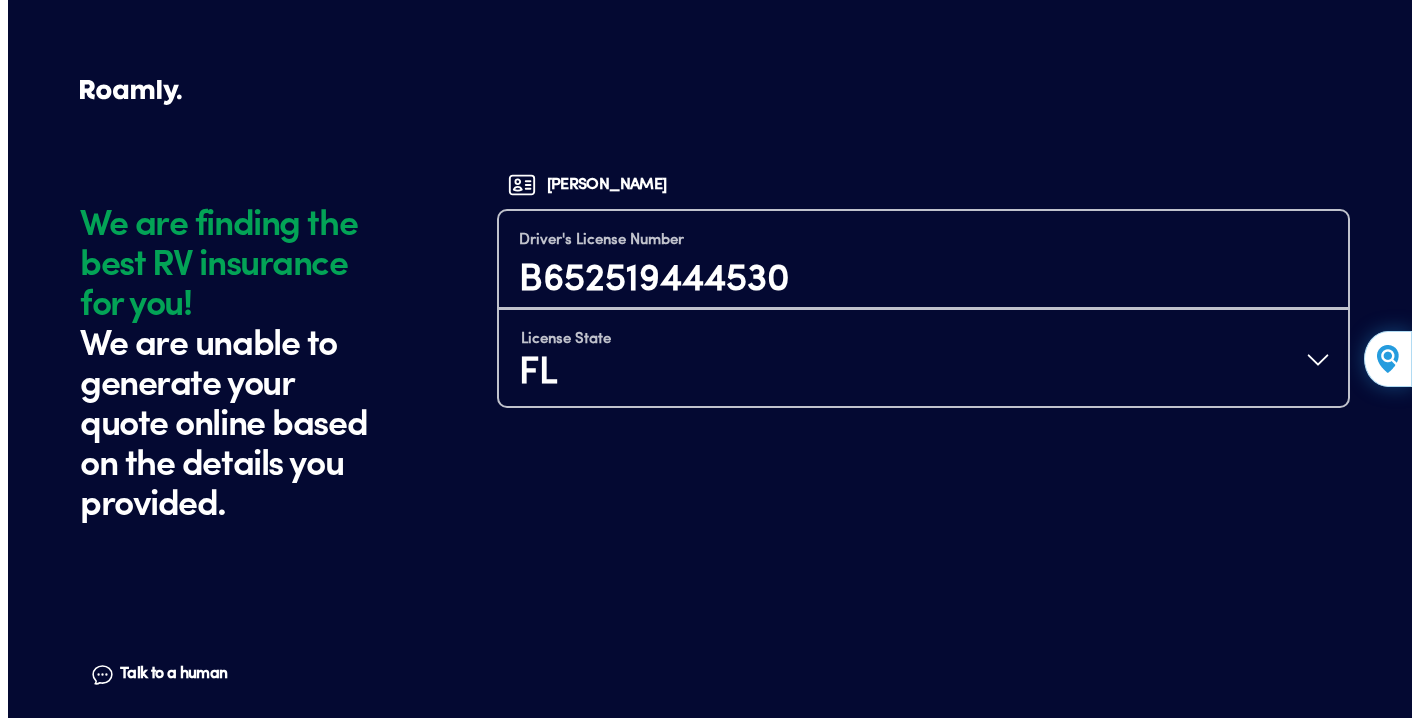 scroll, scrollTop: 0, scrollLeft: 0, axis: both 